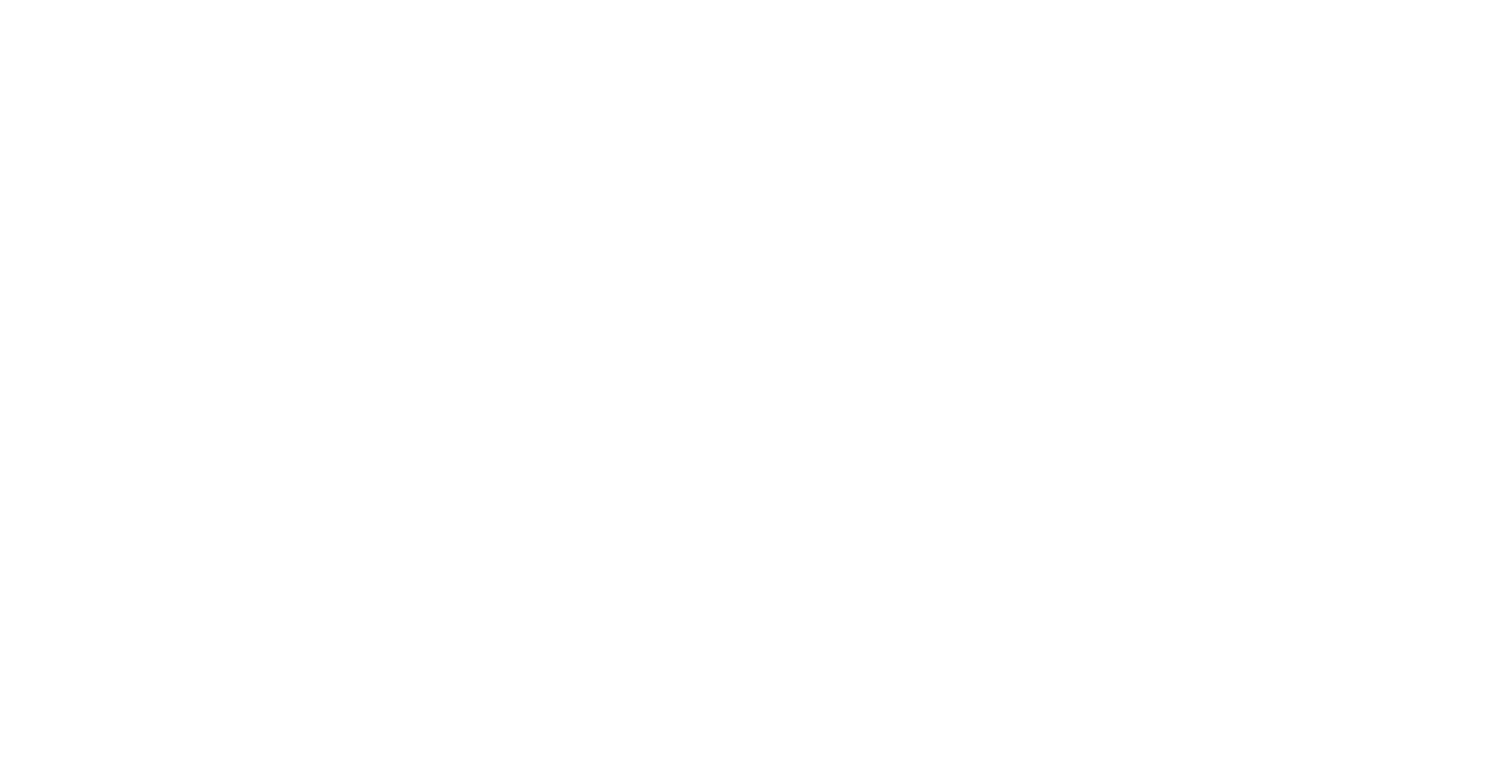 scroll, scrollTop: 0, scrollLeft: 0, axis: both 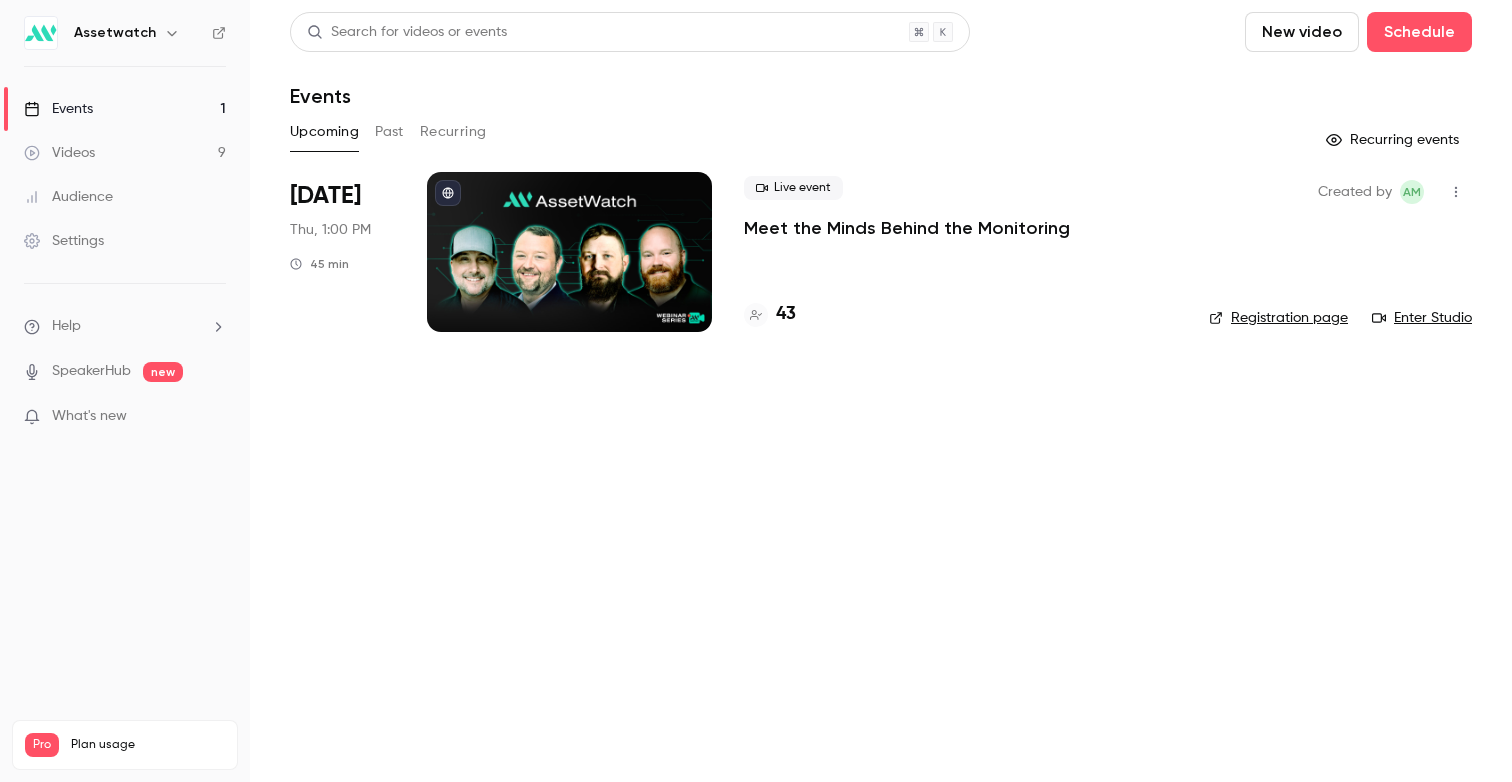 click on "Videos 9" at bounding box center (125, 153) 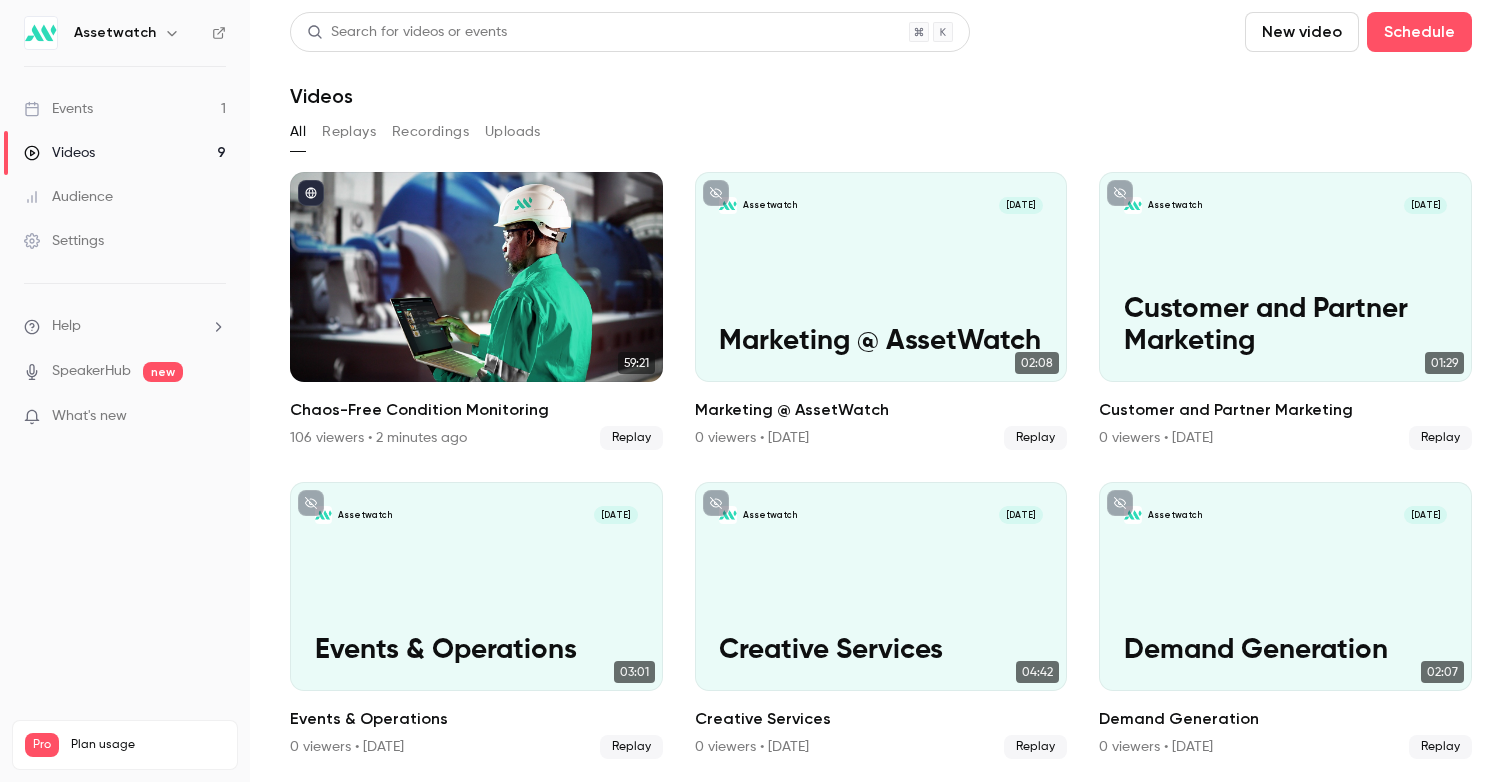 click on "Events" at bounding box center [58, 109] 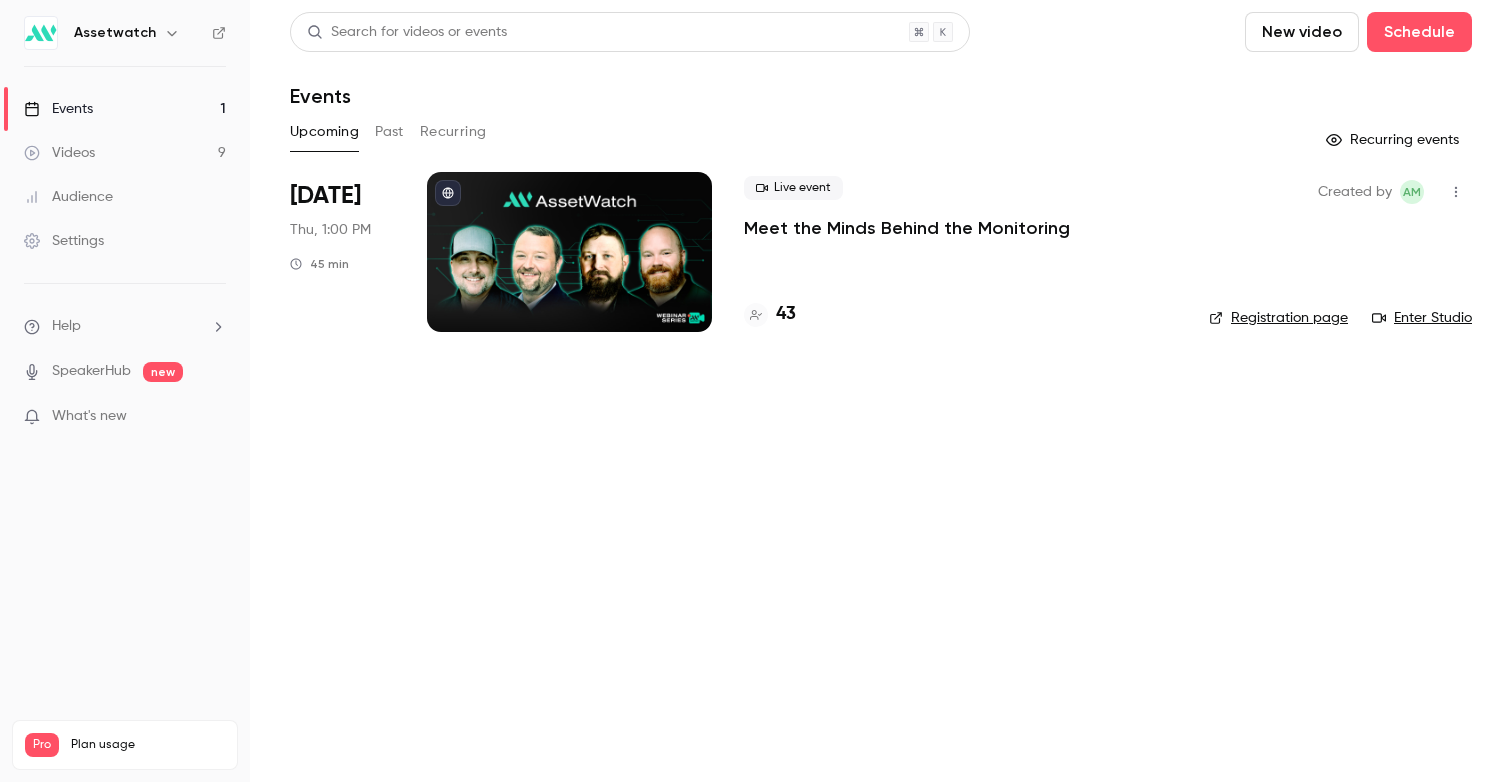 click on "Videos 9" at bounding box center (125, 153) 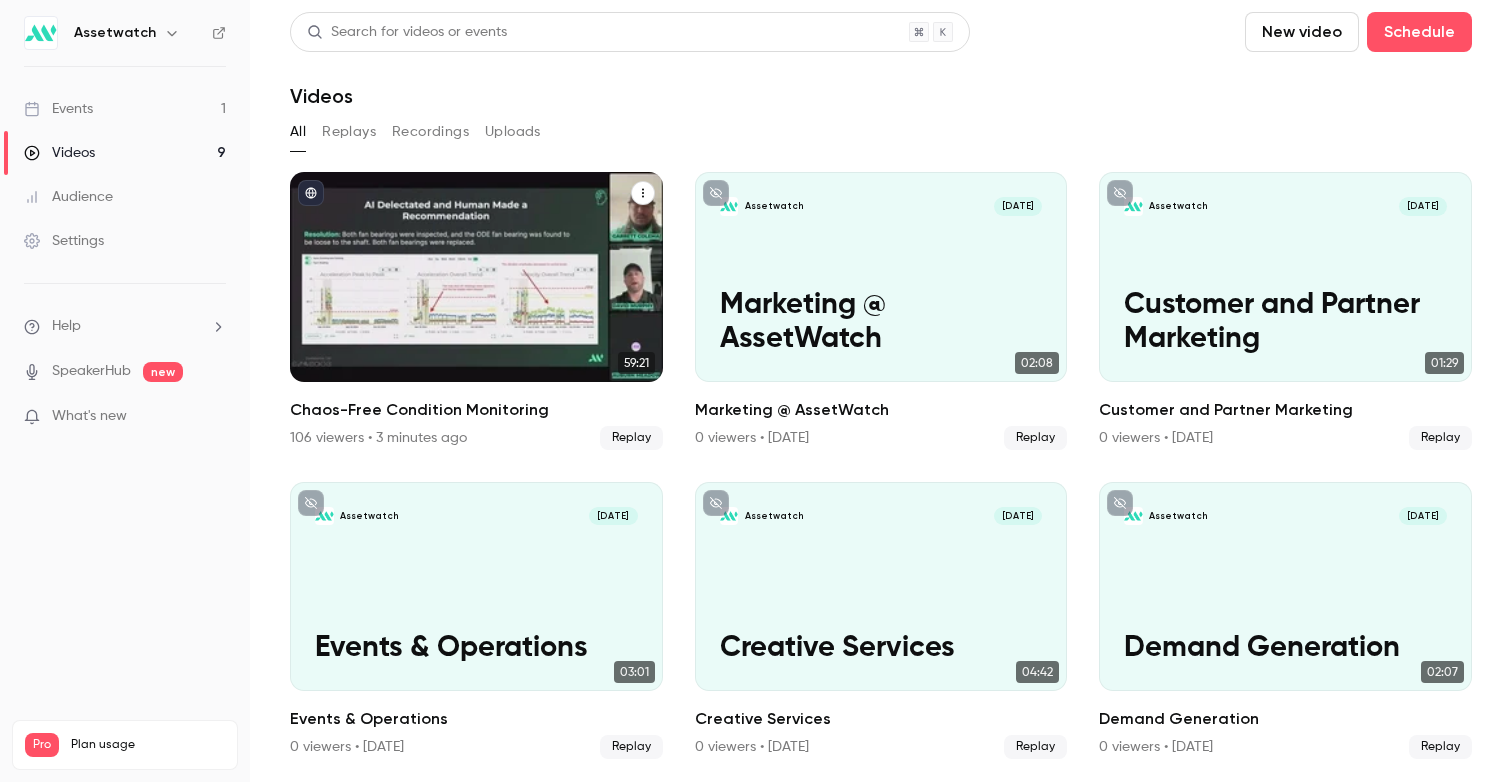 click 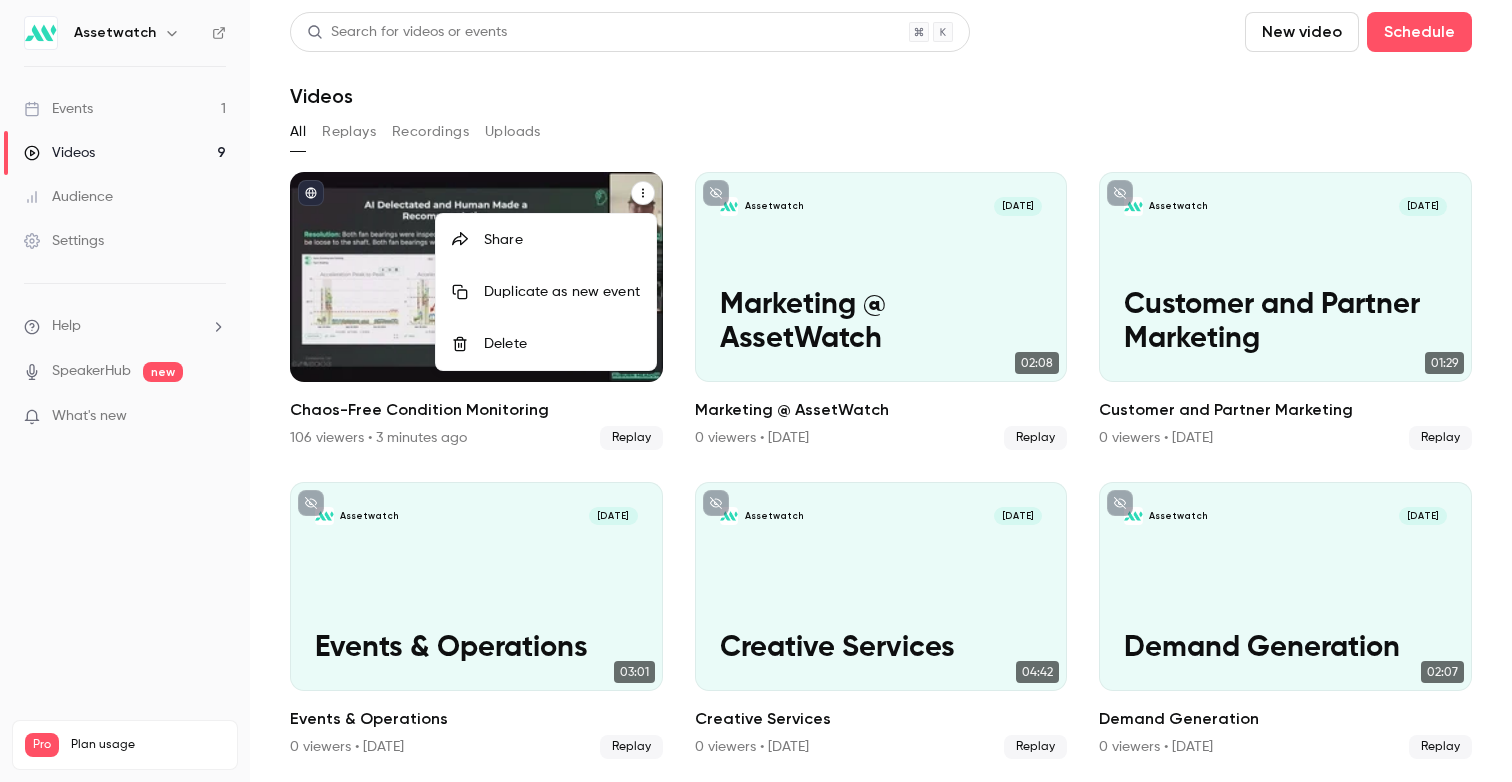 click on "Share" at bounding box center [562, 240] 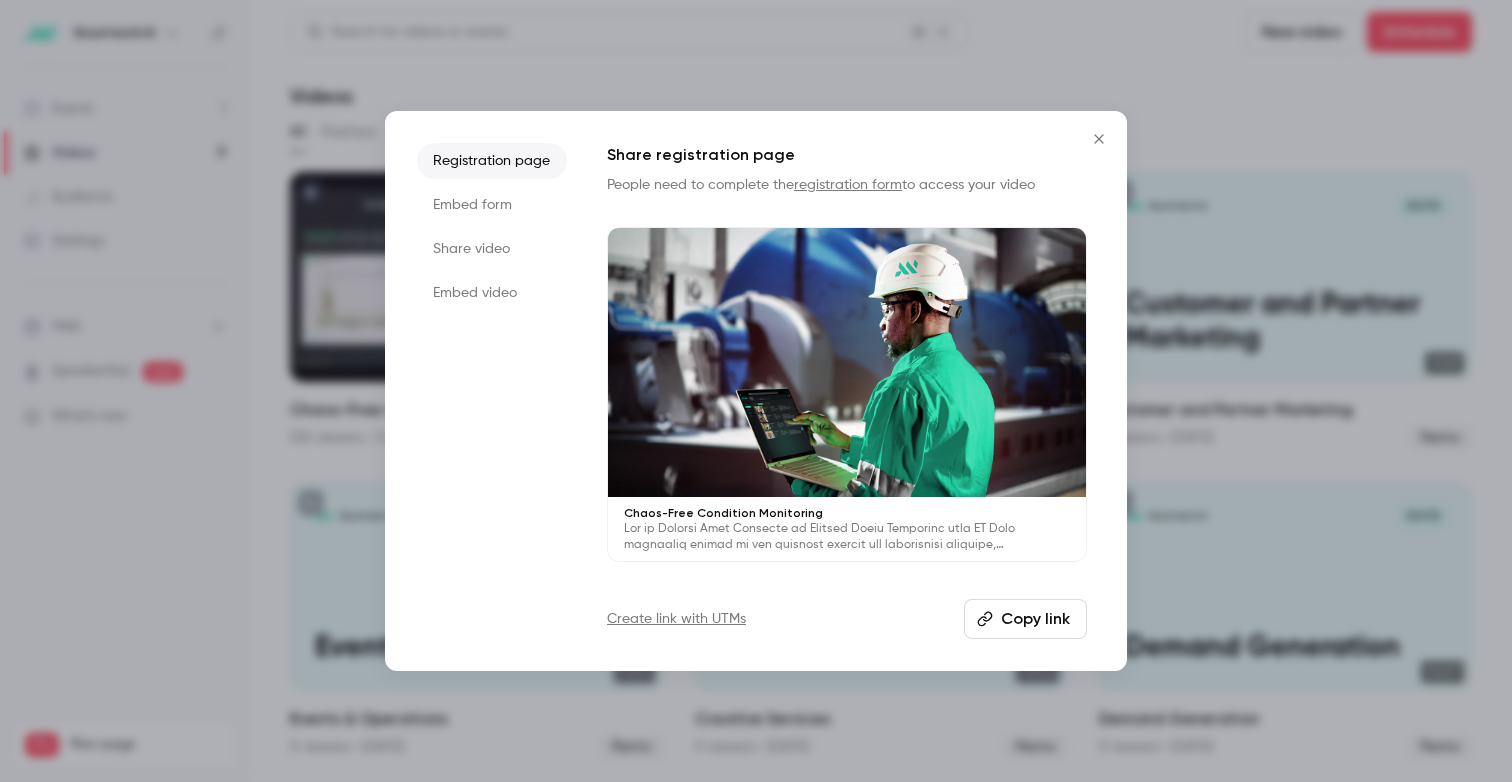 click on "Copy link" at bounding box center [1025, 619] 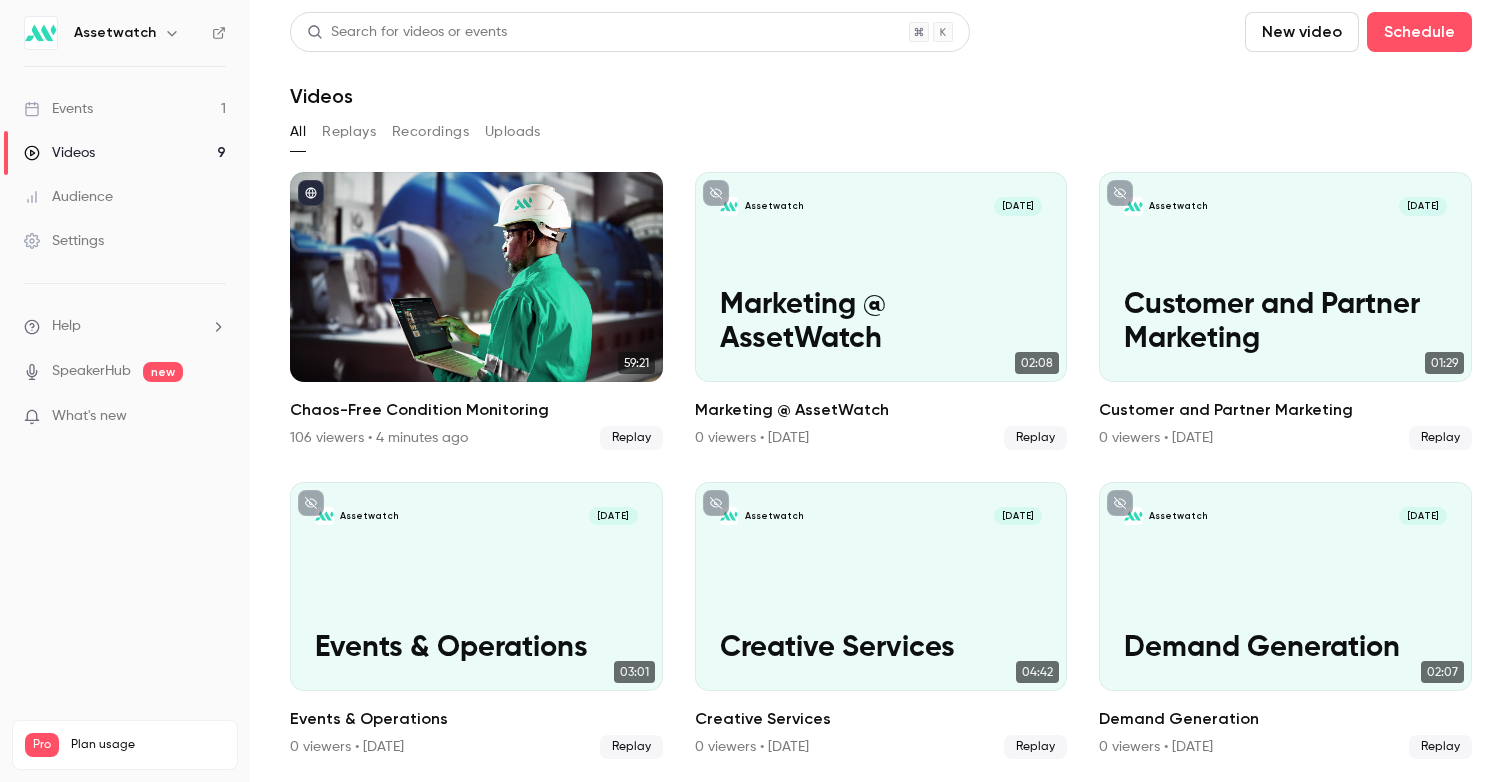 click on "Recordings" at bounding box center [430, 132] 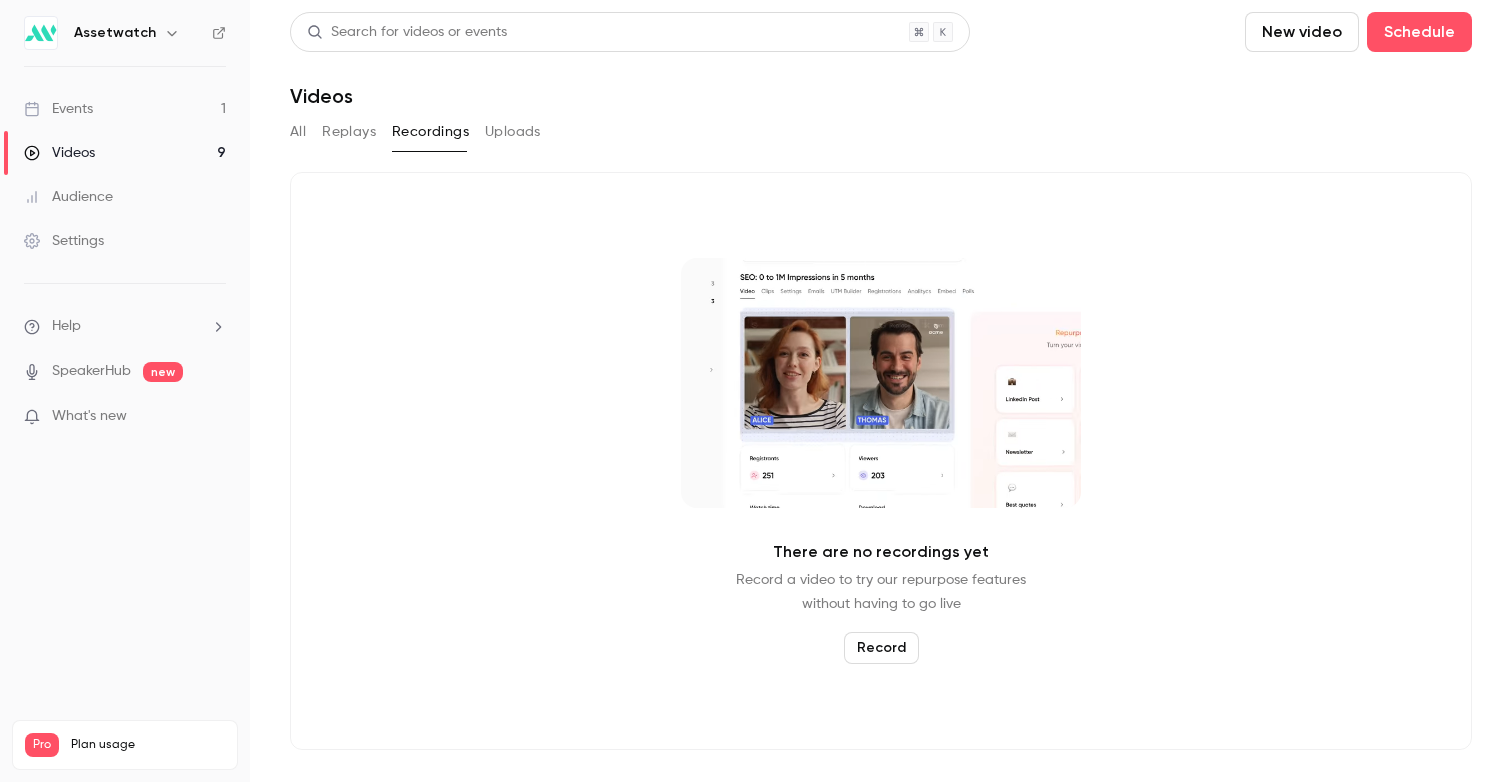 click on "Replays" at bounding box center (349, 132) 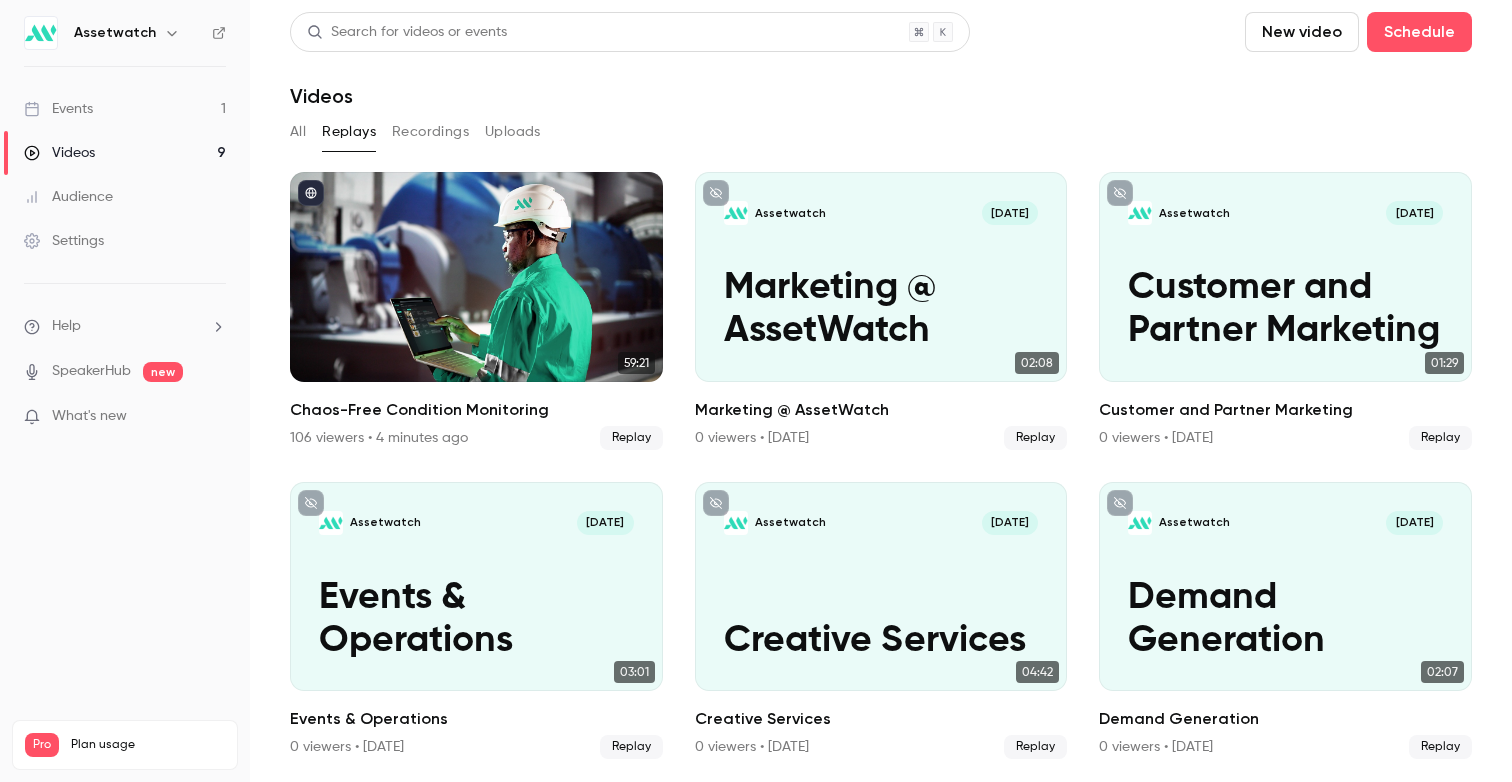 click on "Recordings" at bounding box center [430, 132] 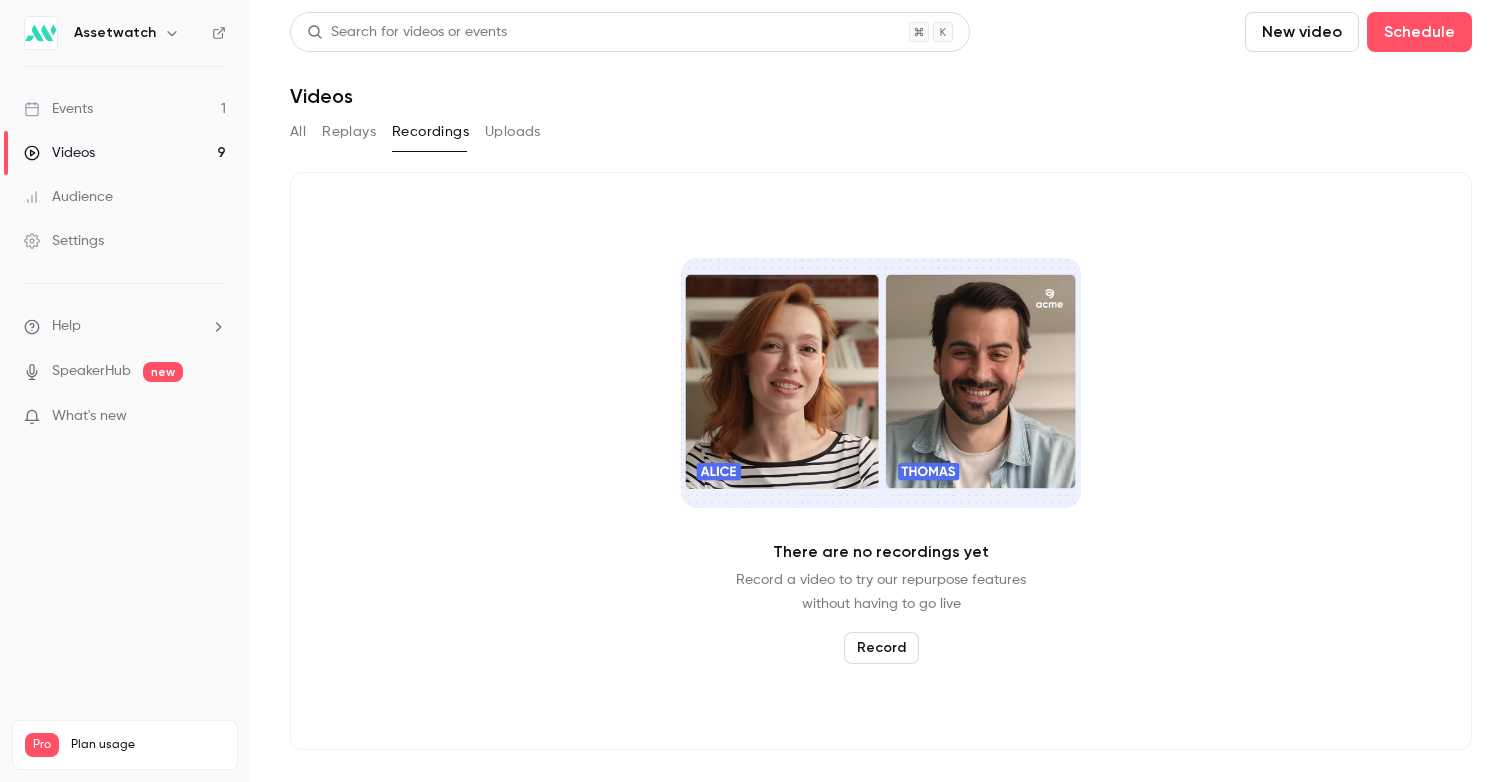 click on "Uploads" at bounding box center [513, 132] 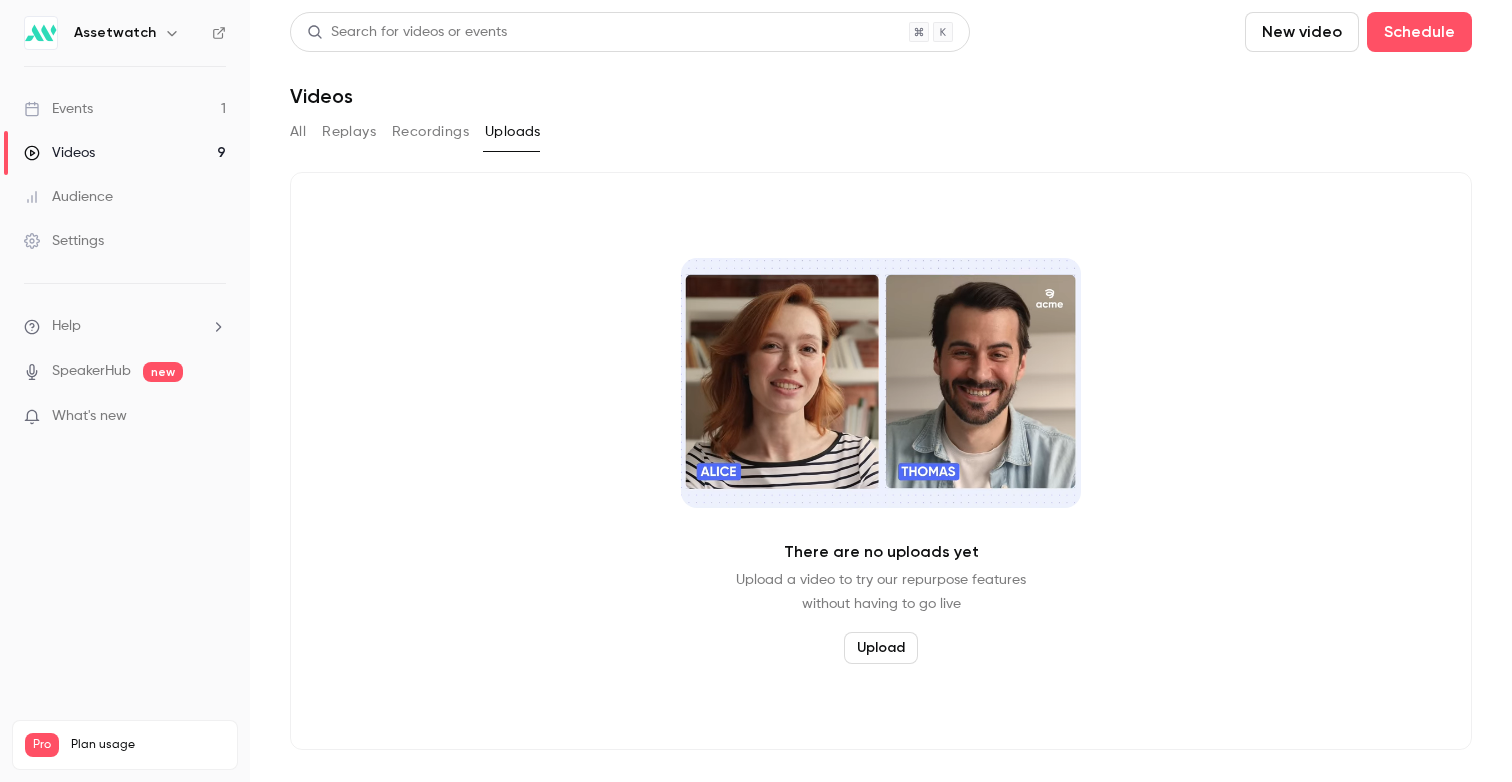 click on "Recordings" at bounding box center (430, 132) 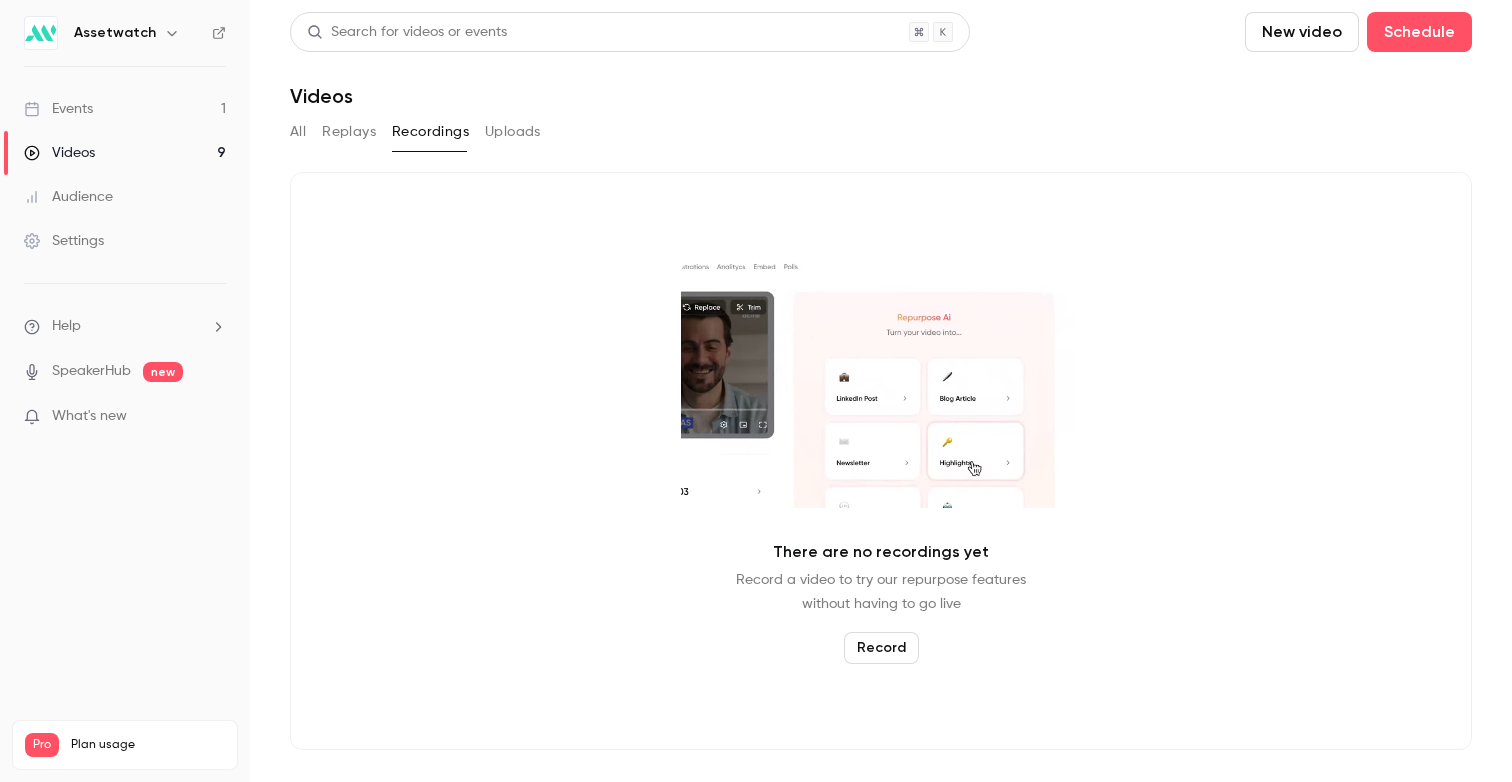 click on "Replays" at bounding box center [349, 132] 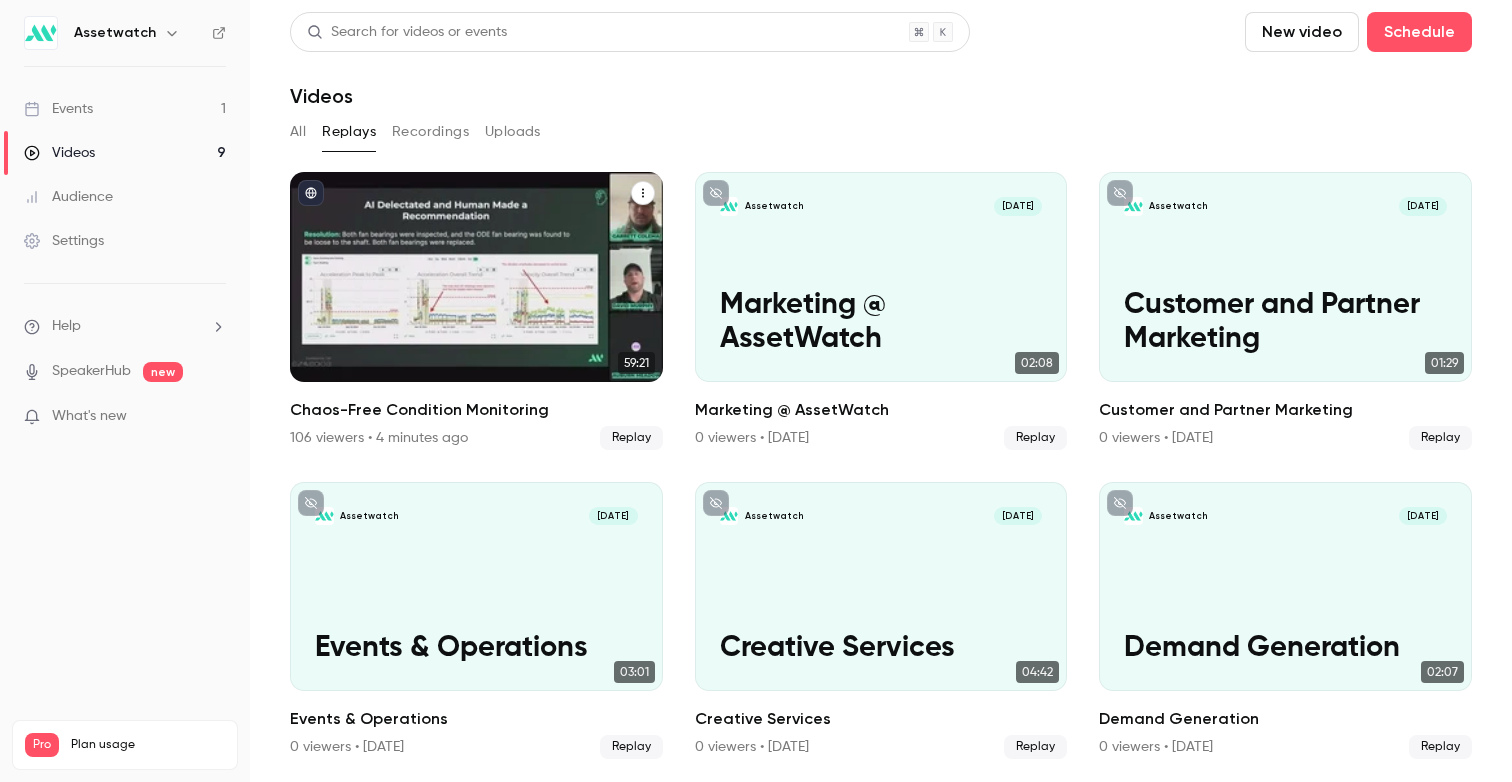 click 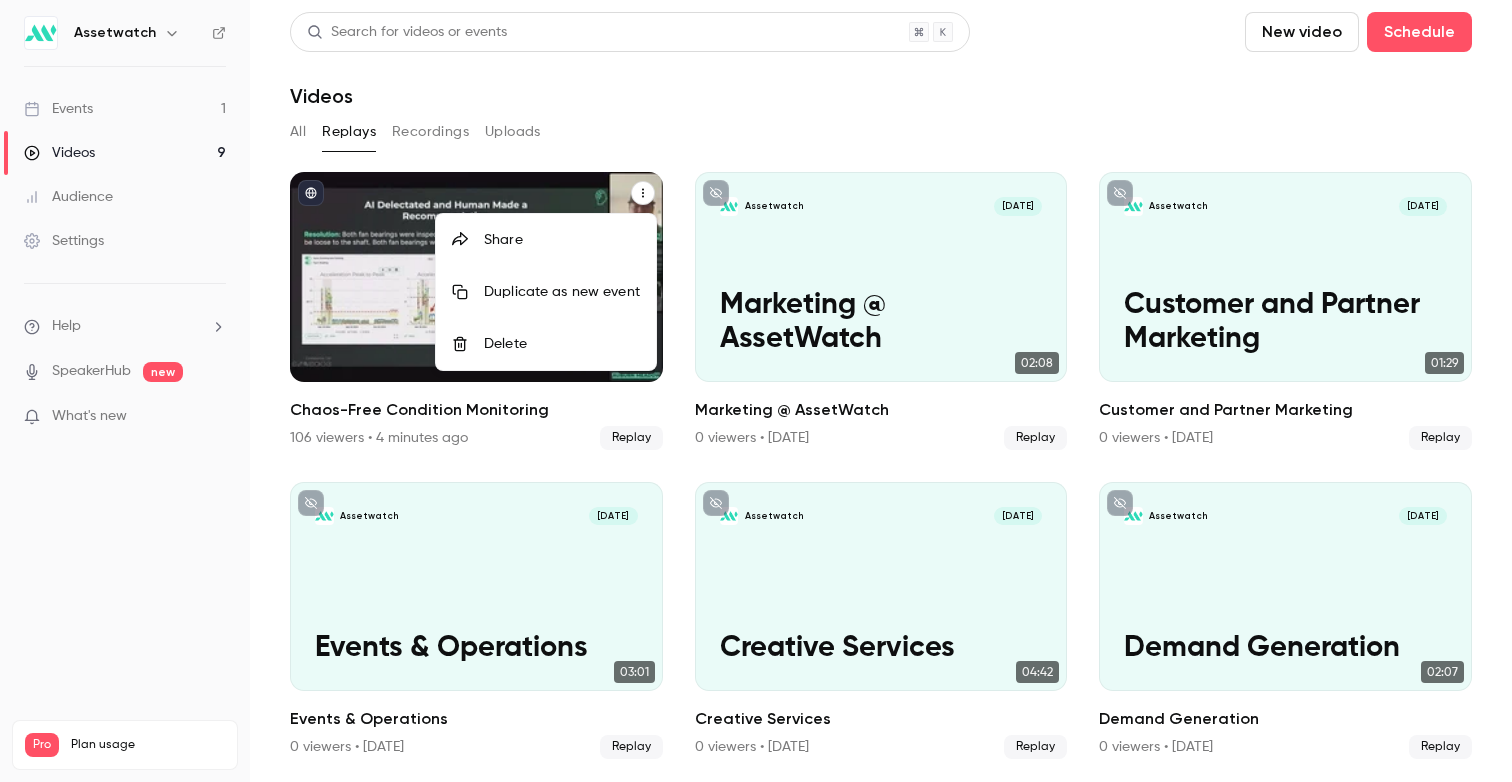 click at bounding box center (756, 391) 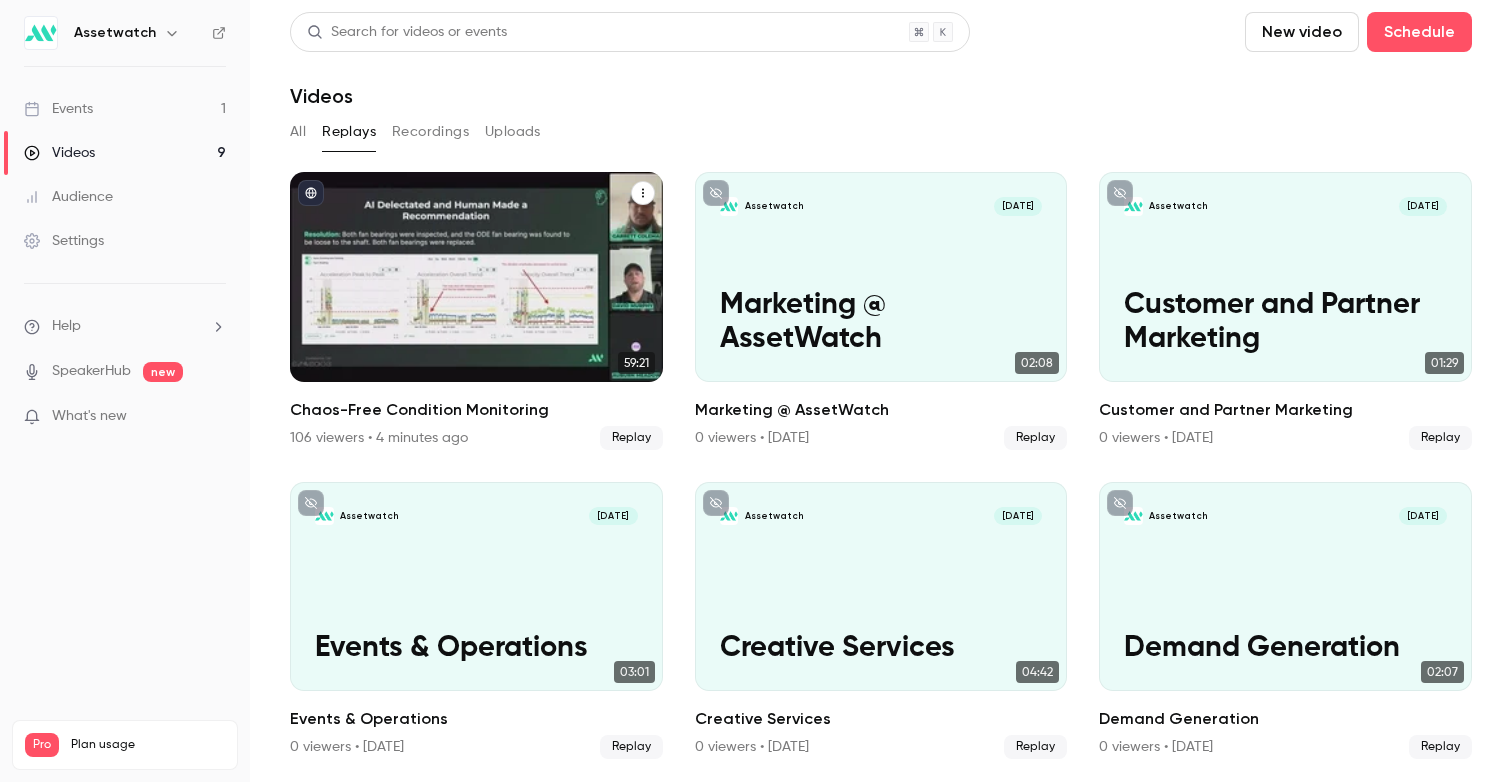 click on "Recordings" at bounding box center [430, 132] 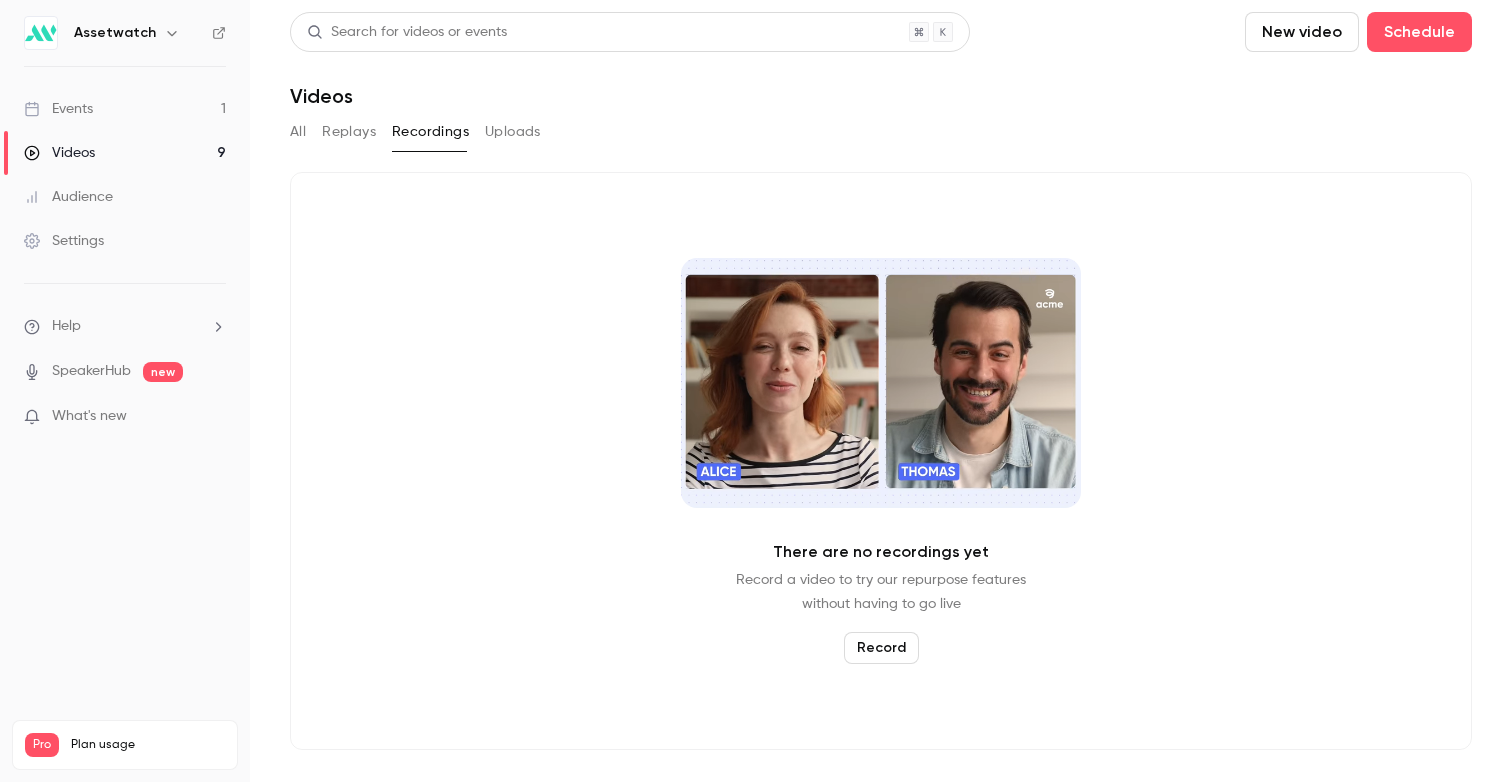 click on "Audience" at bounding box center [68, 197] 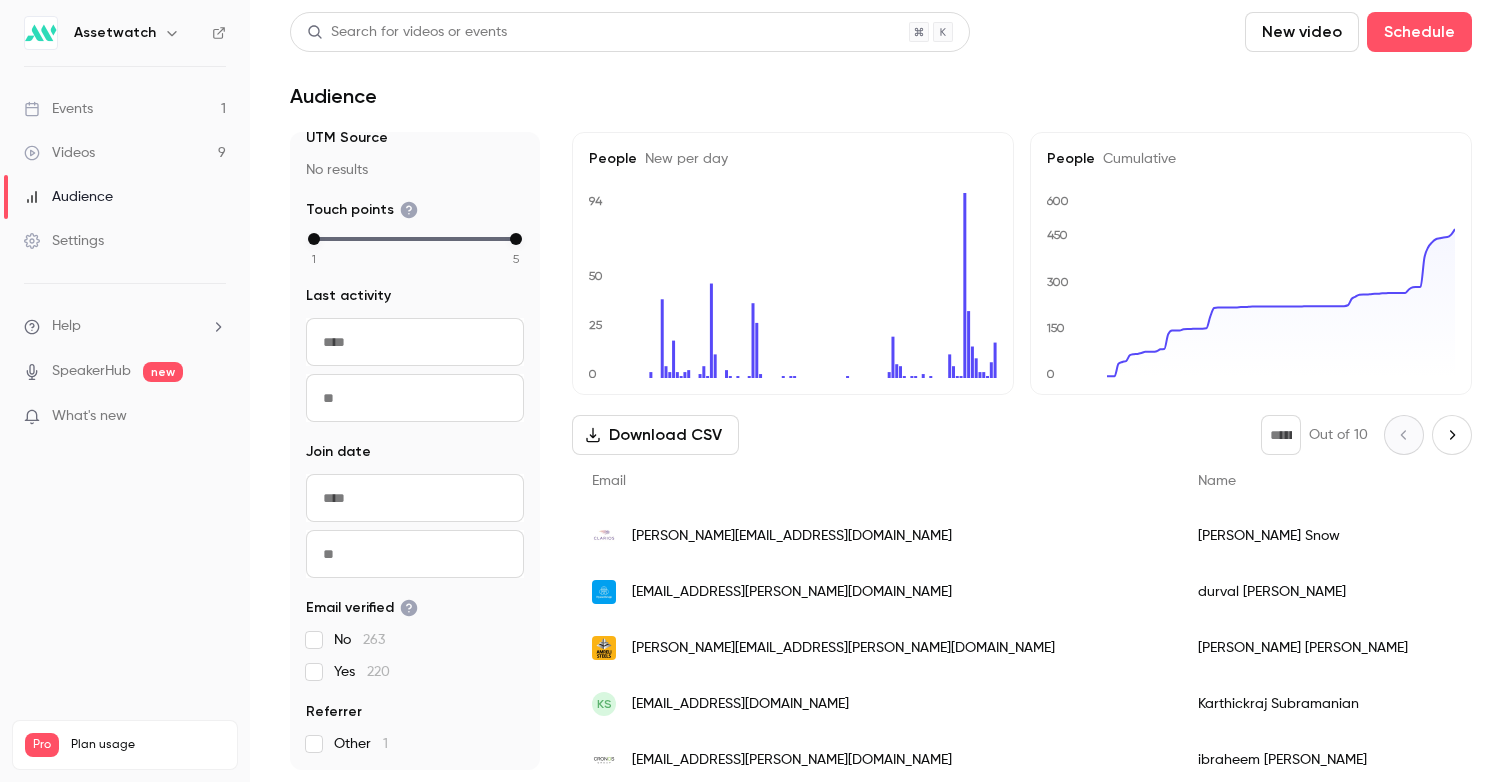 scroll, scrollTop: 132, scrollLeft: 0, axis: vertical 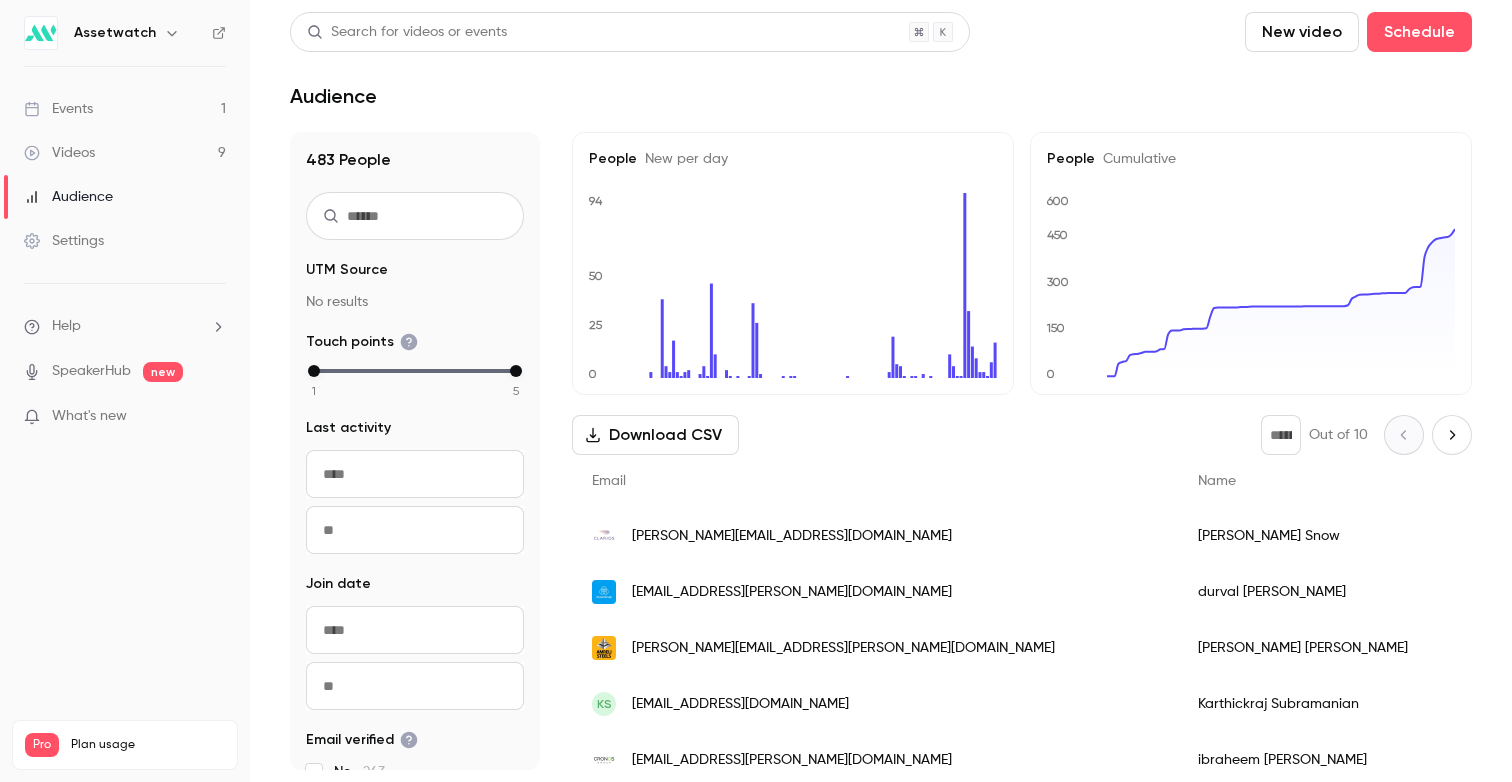 click on "Events 1" at bounding box center (125, 109) 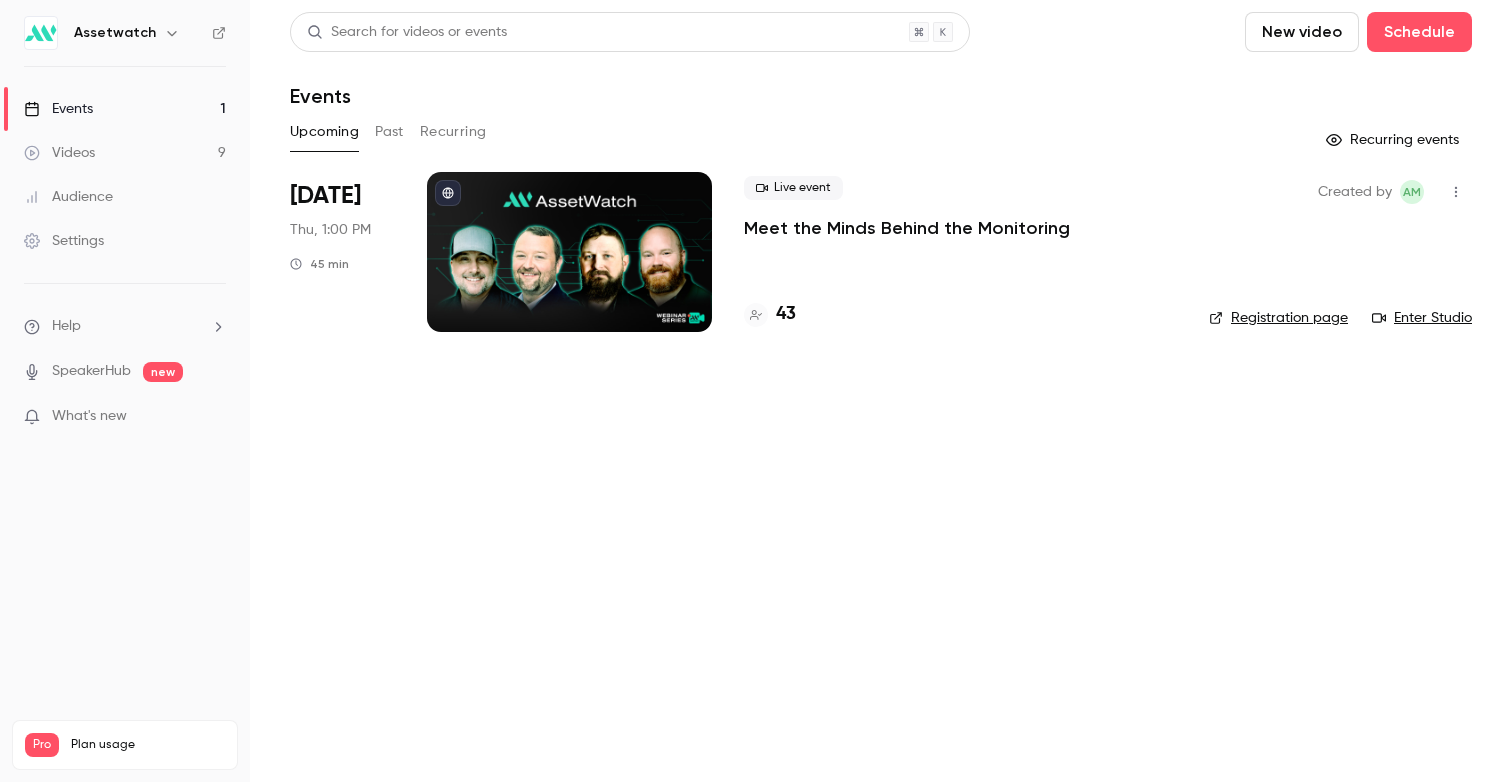 click on "Videos 9" at bounding box center (125, 153) 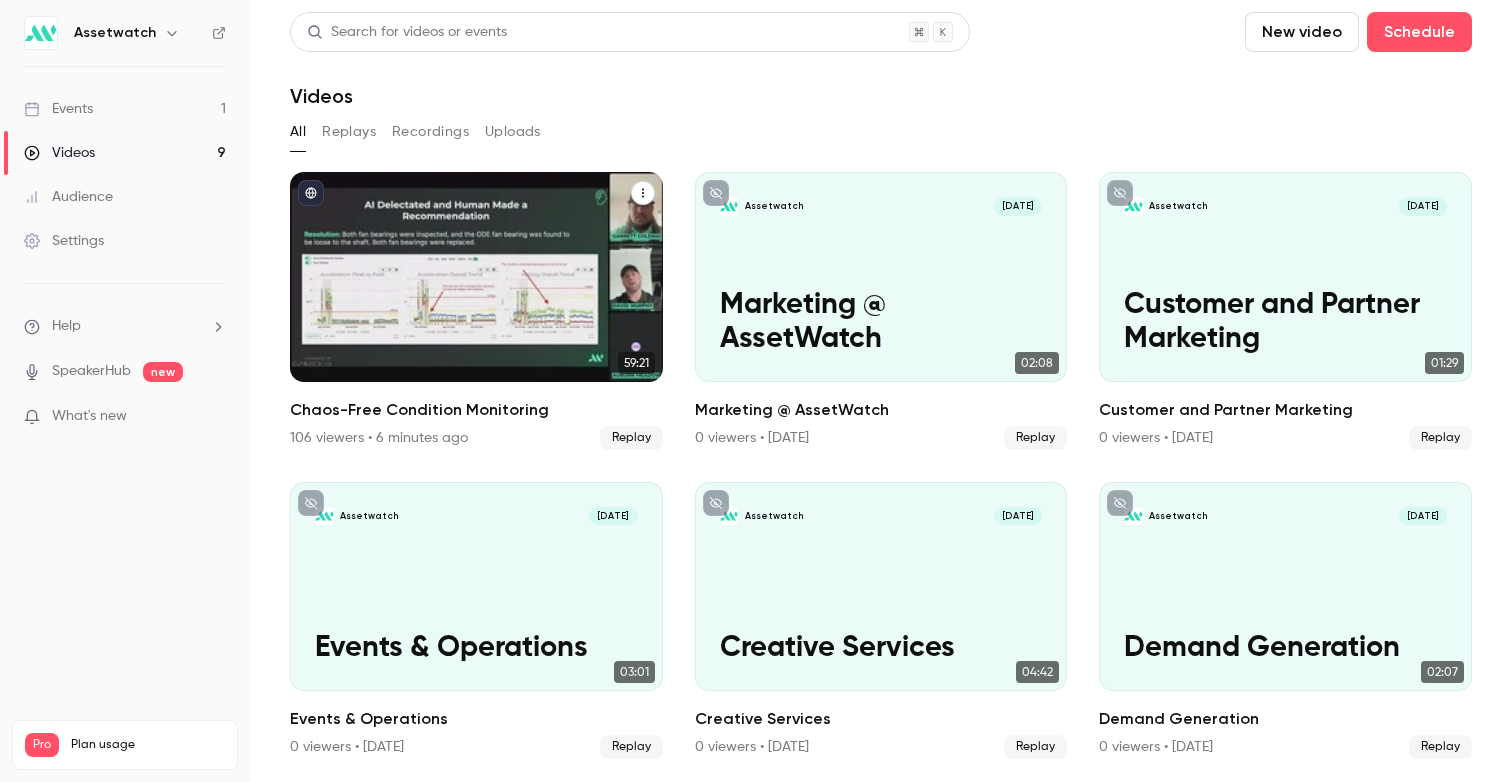 click on "Chaos-Free Condition Monitoring" at bounding box center (476, 410) 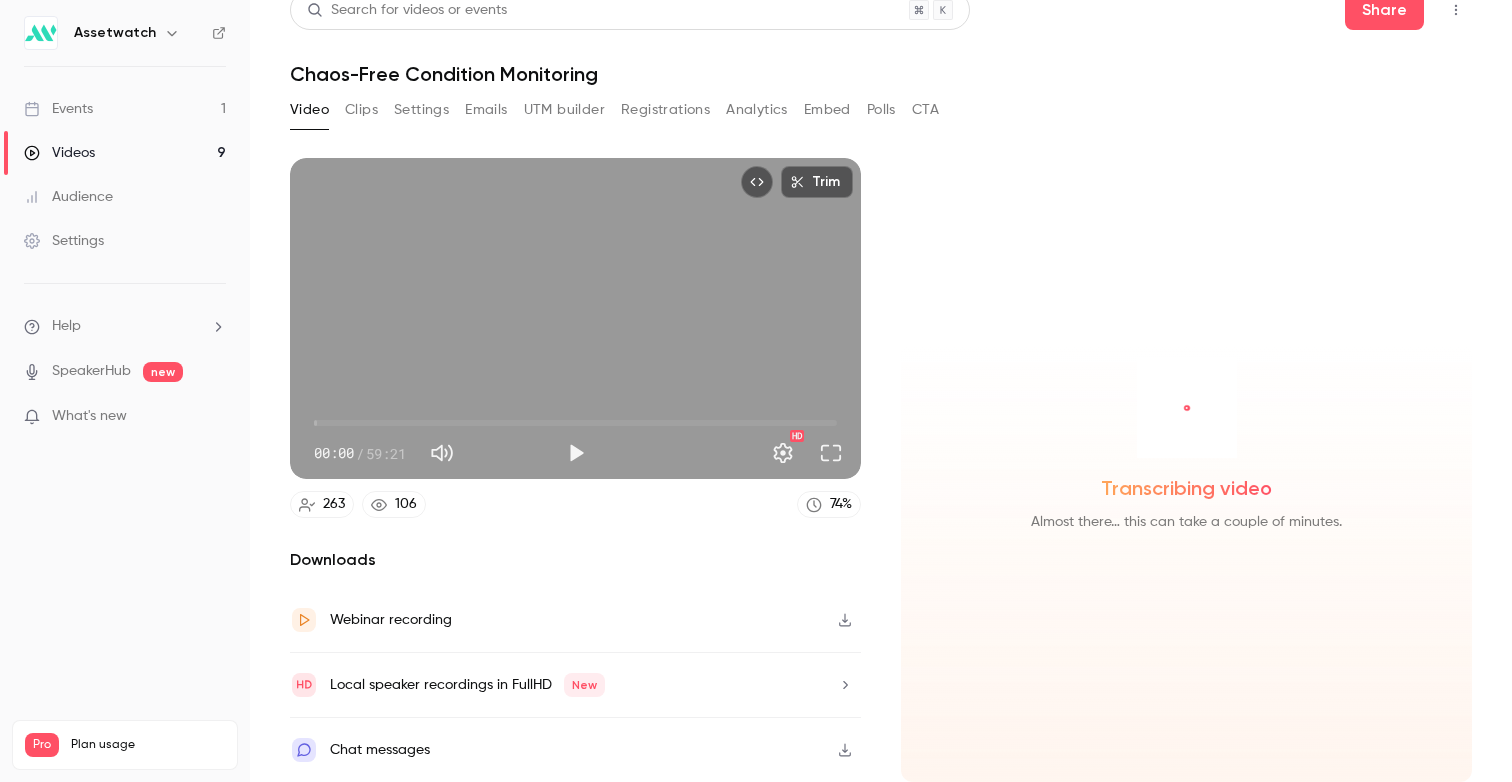 scroll, scrollTop: 22, scrollLeft: 0, axis: vertical 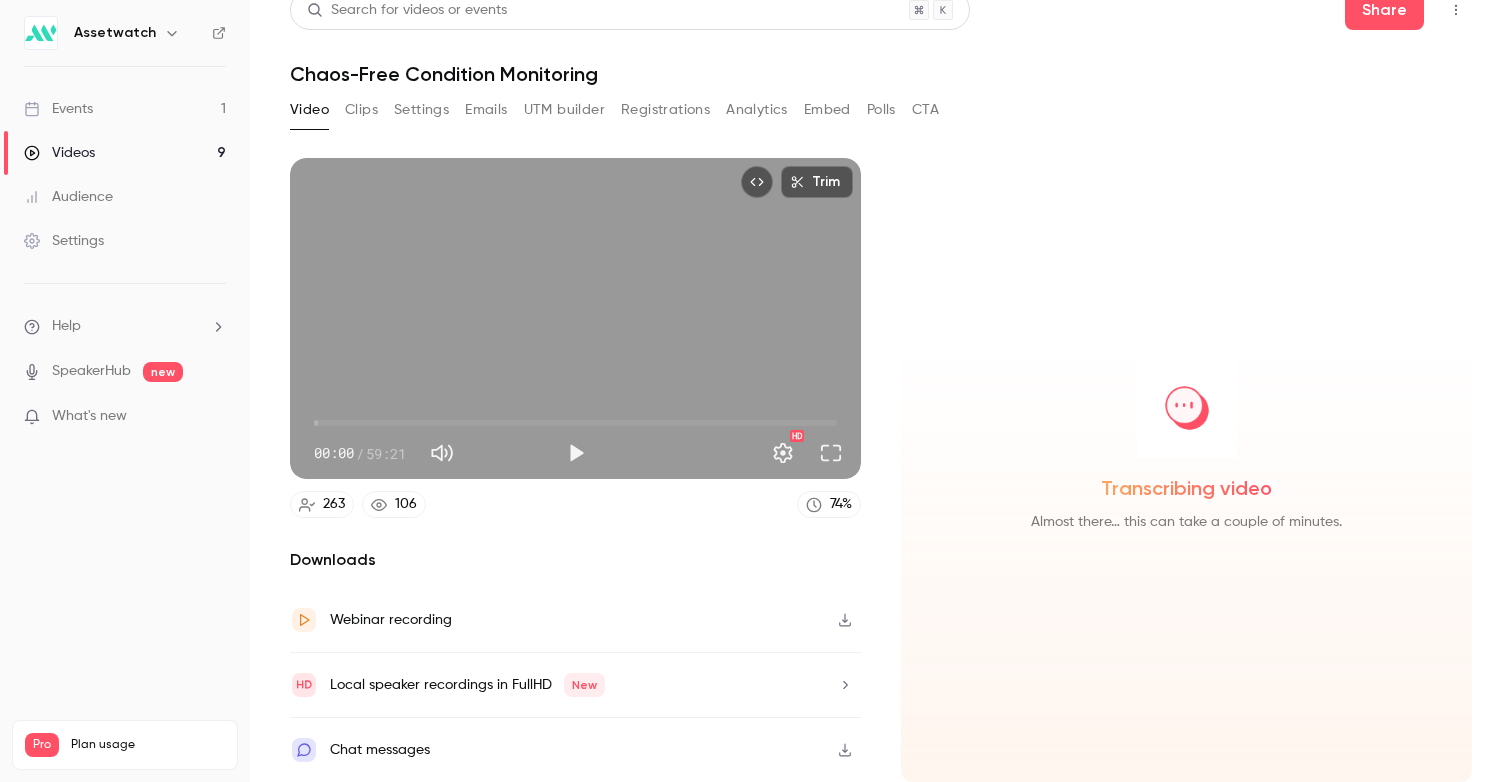 click on "263" at bounding box center [334, 504] 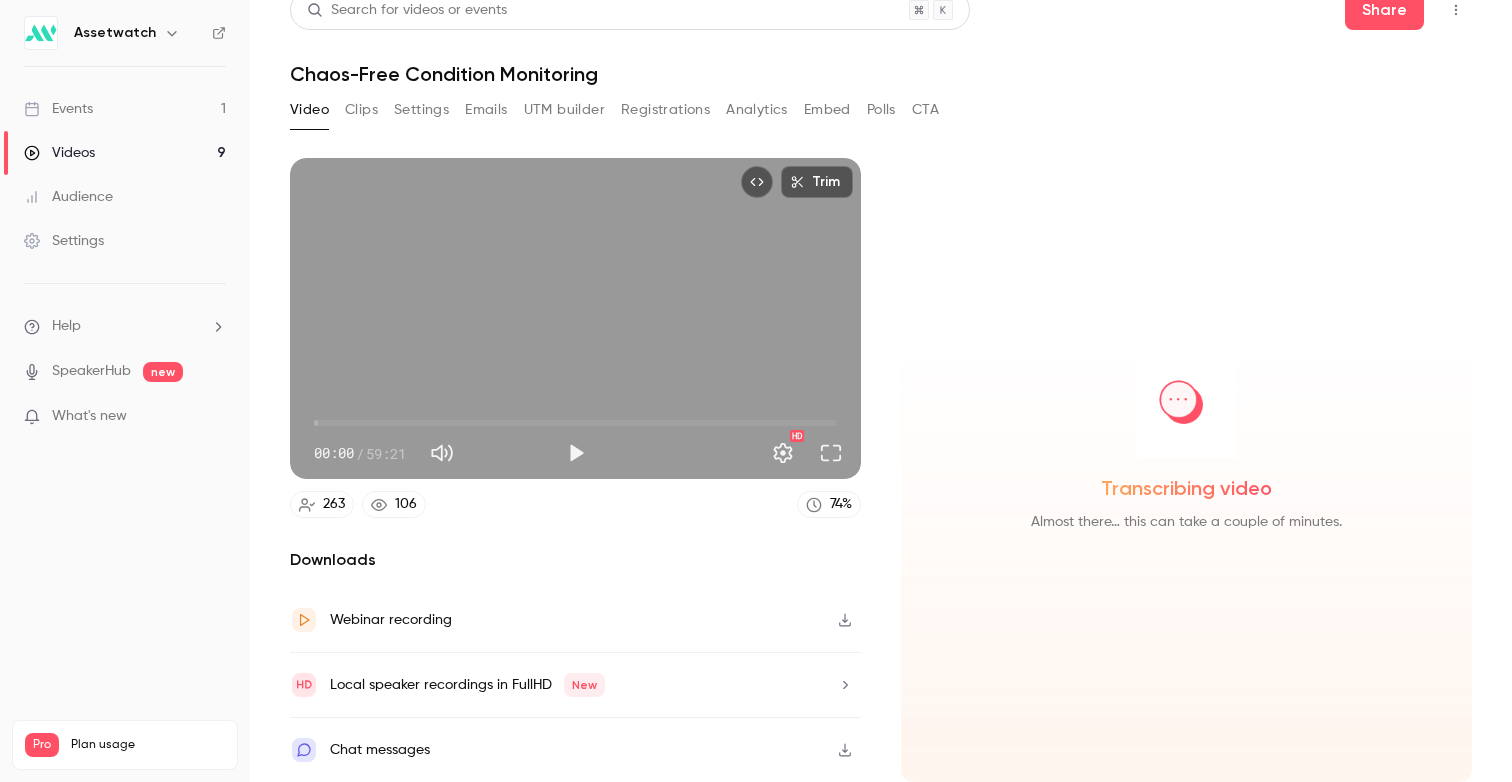 scroll, scrollTop: 0, scrollLeft: 0, axis: both 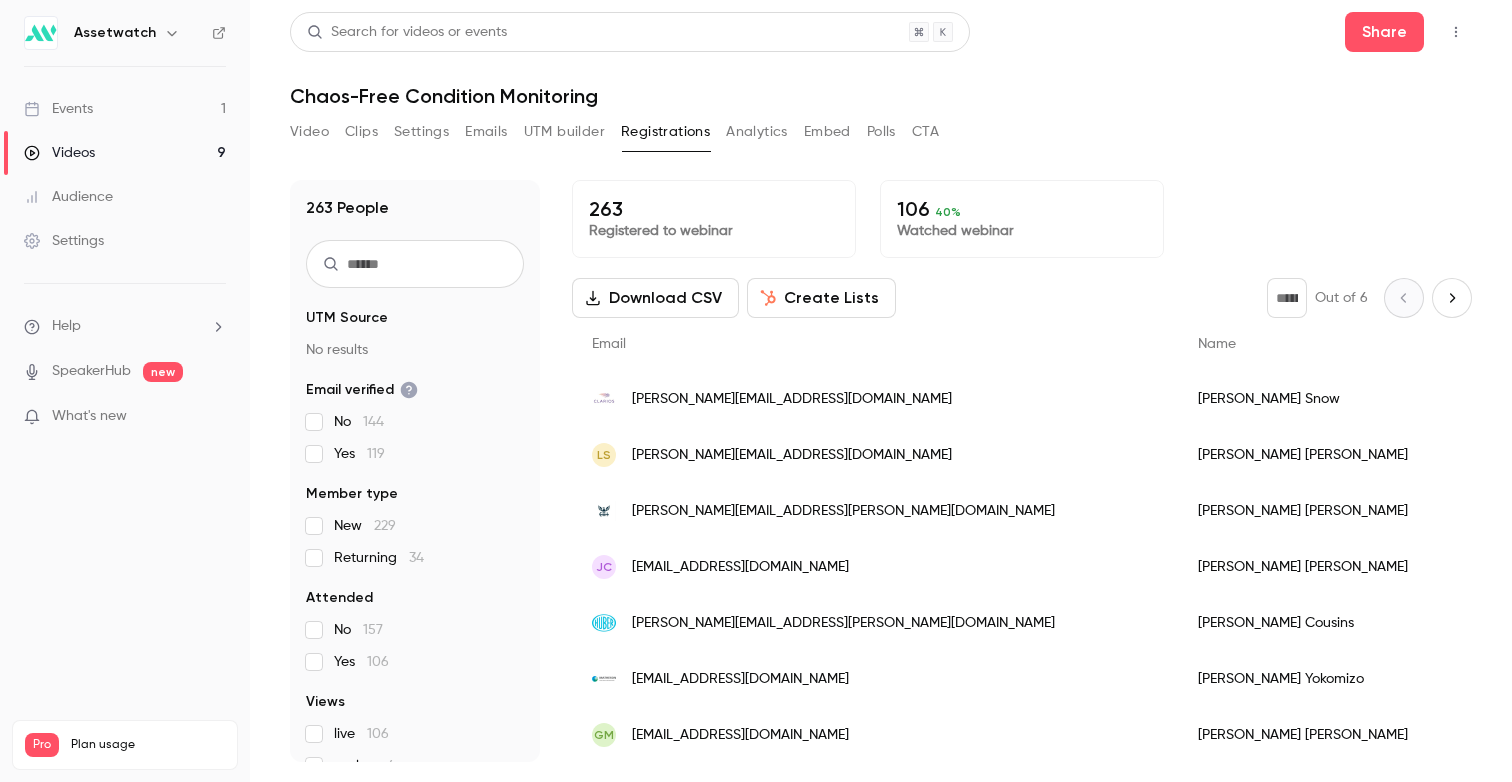 click on "Registered to webinar" at bounding box center [714, 231] 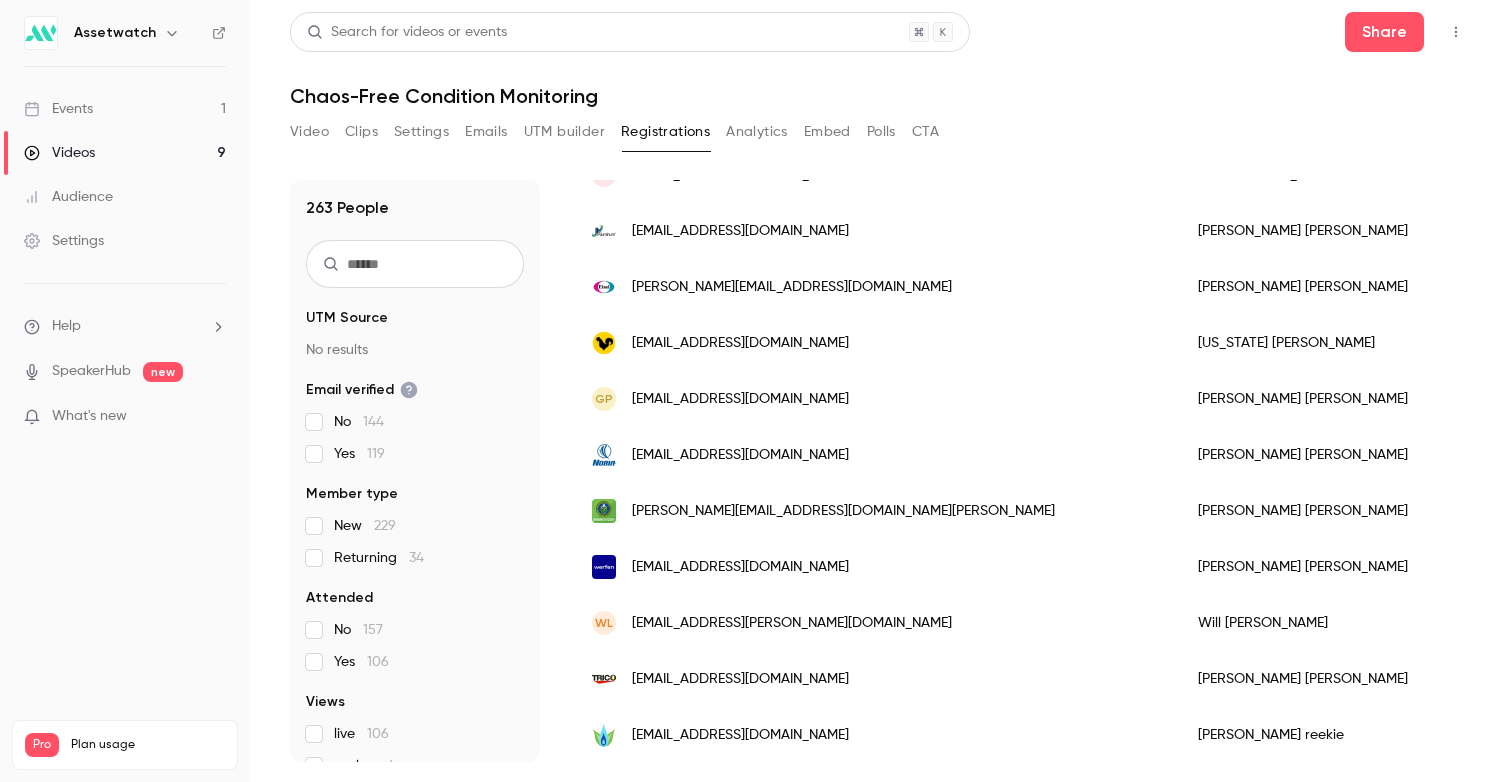 scroll, scrollTop: 666, scrollLeft: 0, axis: vertical 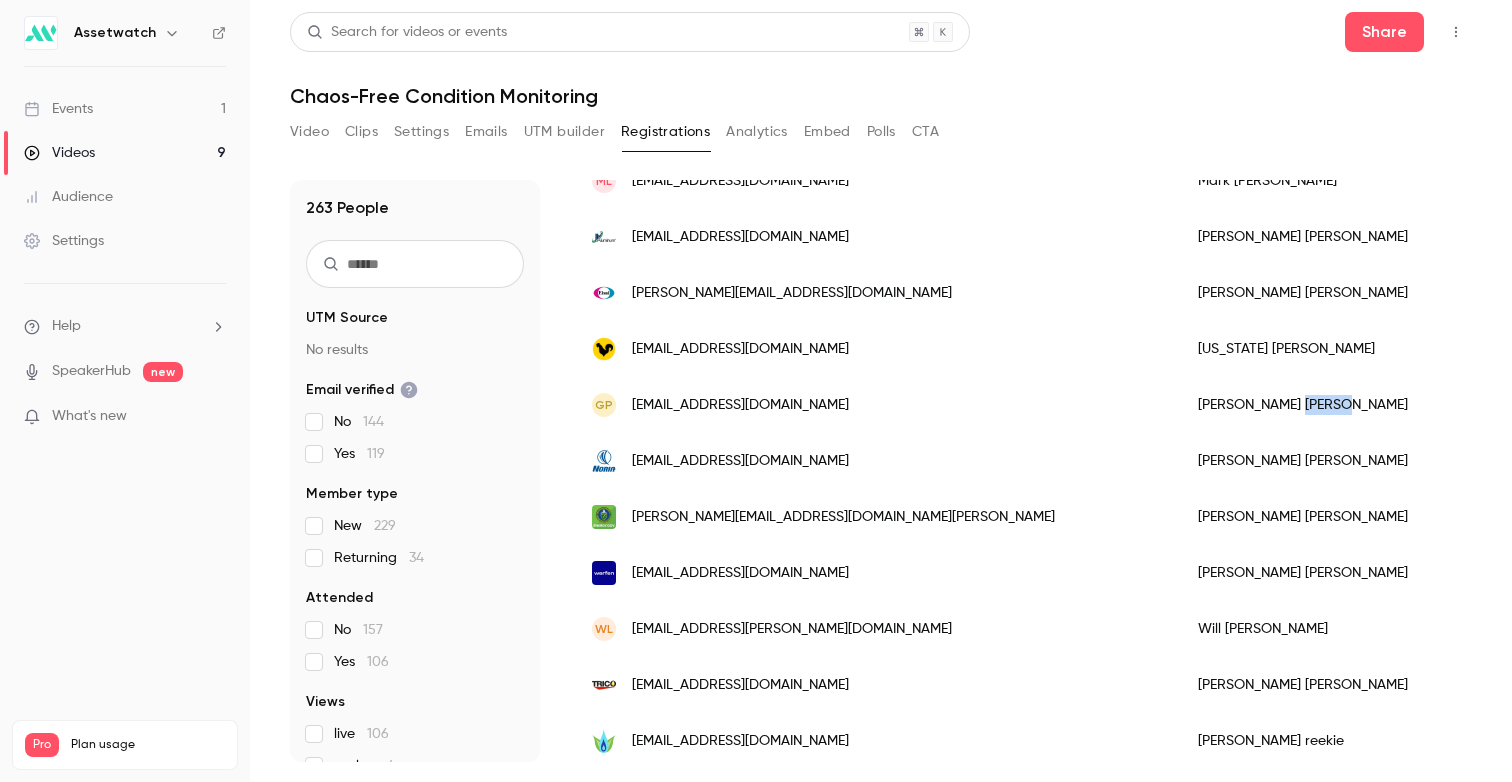 drag, startPoint x: 1081, startPoint y: 410, endPoint x: 1027, endPoint y: 407, distance: 54.08327 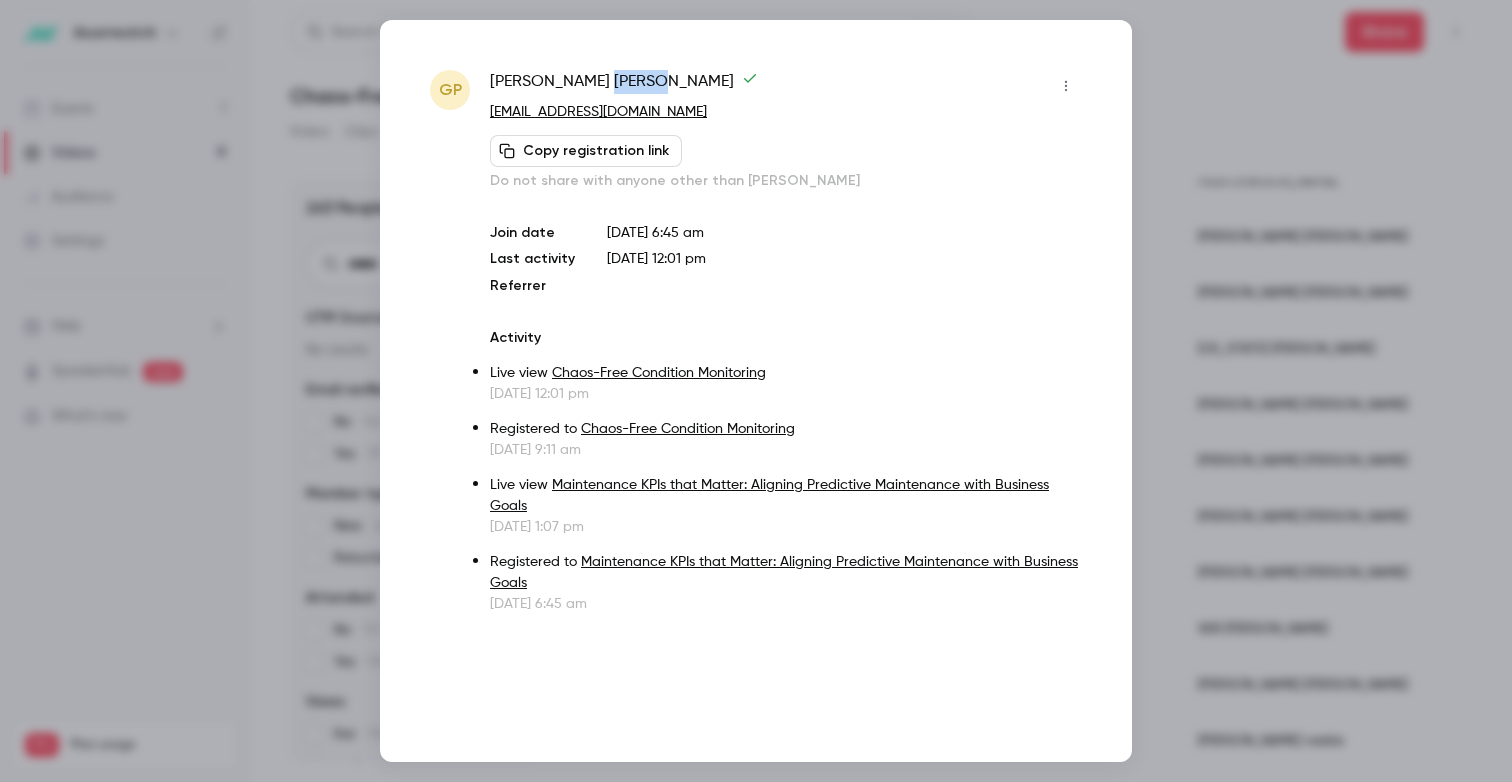 drag, startPoint x: 559, startPoint y: 79, endPoint x: 608, endPoint y: 82, distance: 49.09175 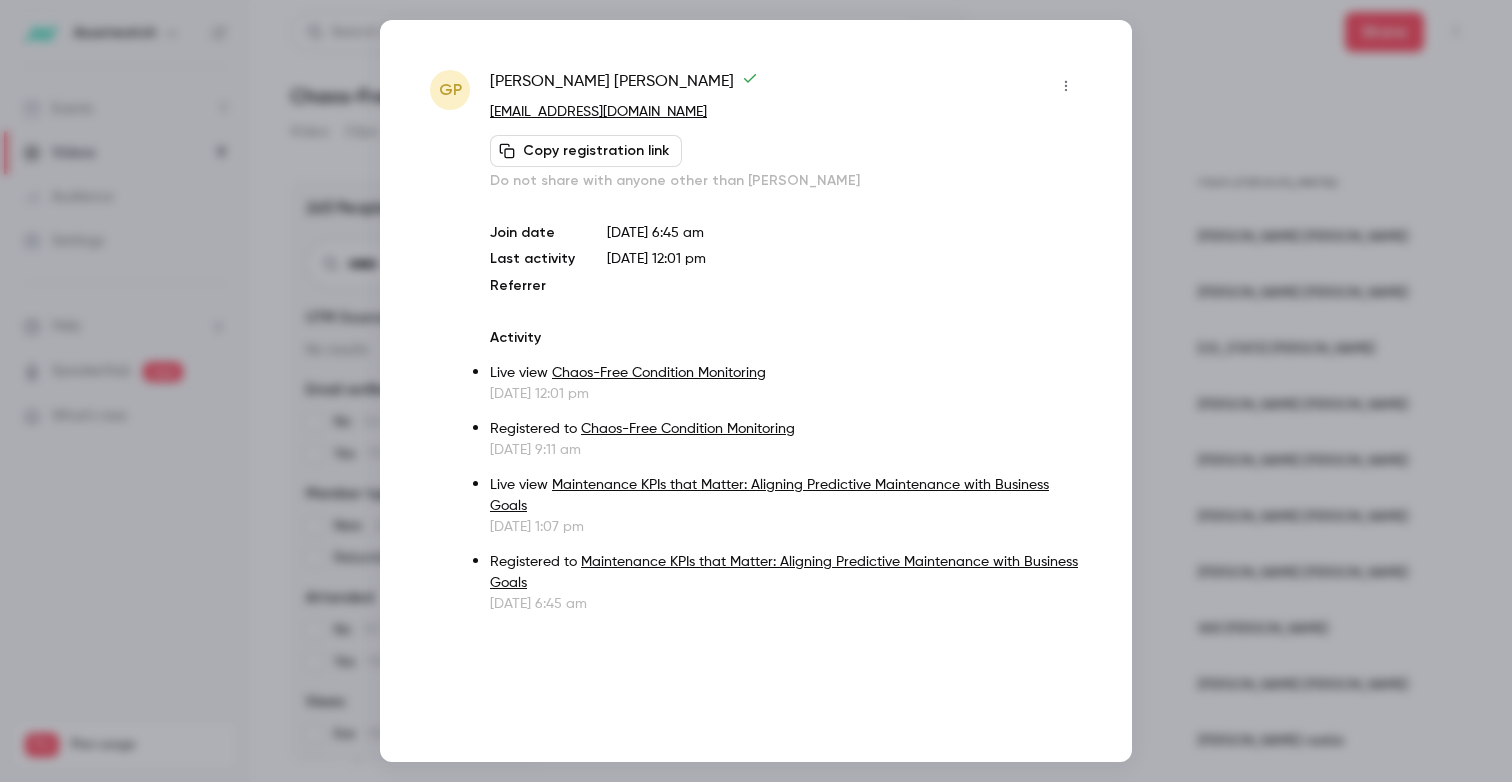 click at bounding box center [756, 391] 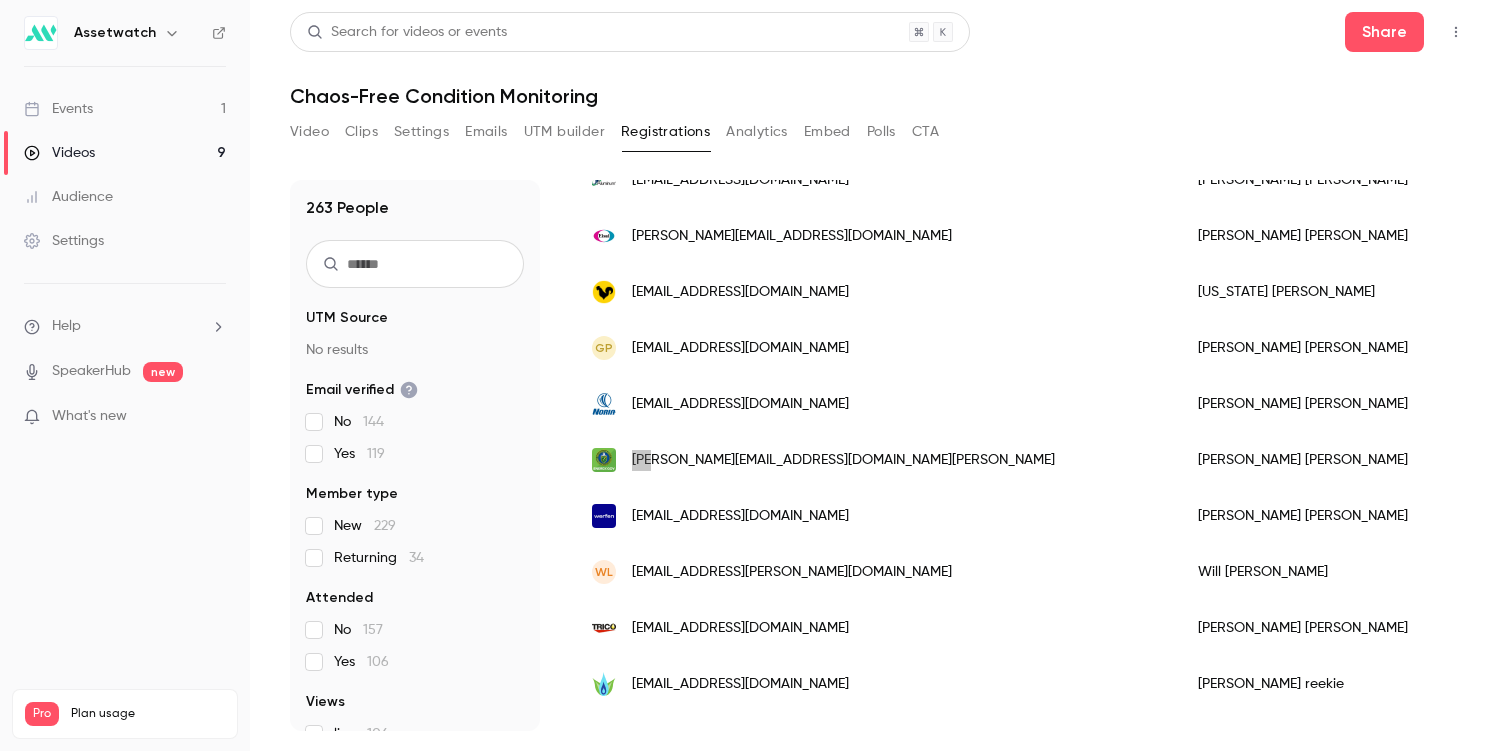 scroll, scrollTop: 825, scrollLeft: 0, axis: vertical 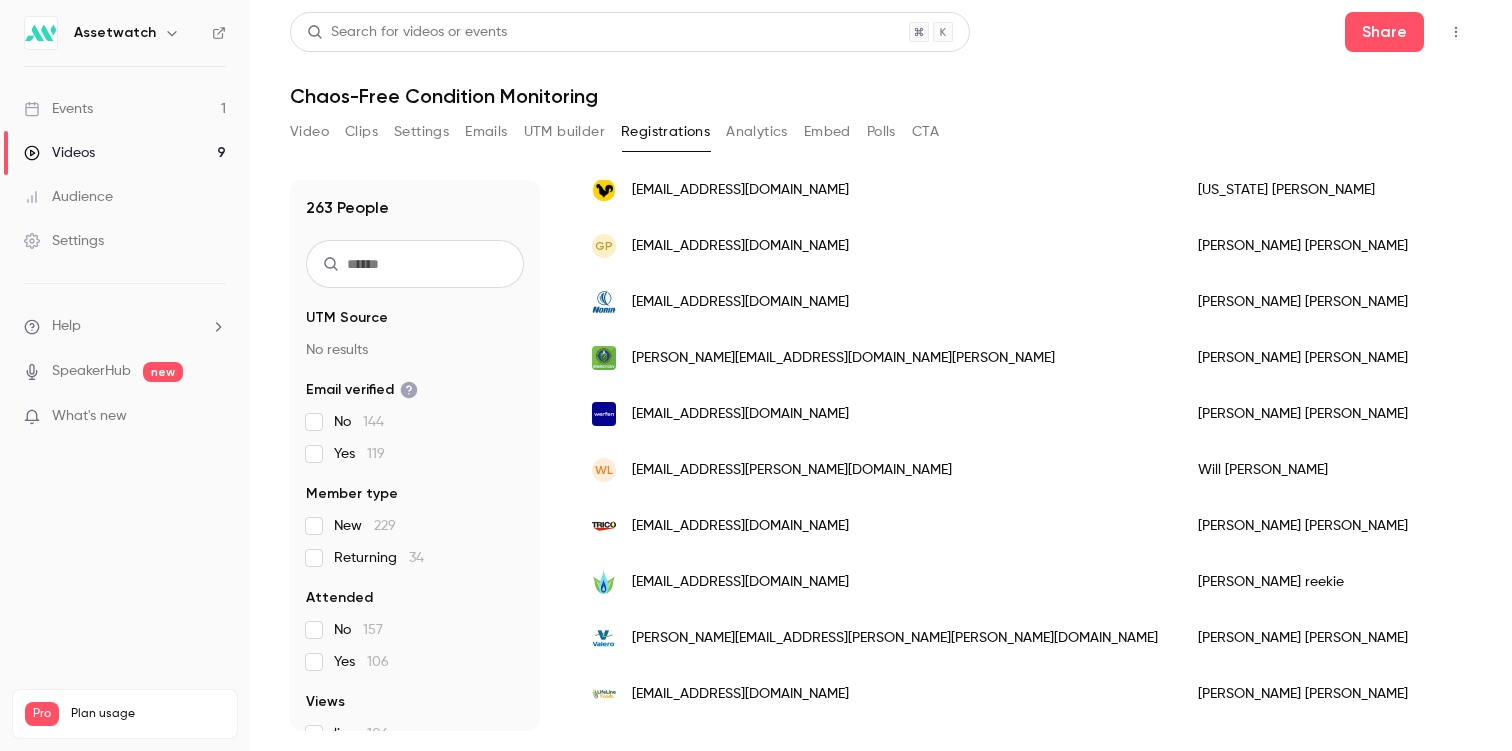 click on "Assetwatch Events 1 Videos 9 Audience Settings Help SpeakerHub new What's new Pro Plan usage Videos 9  / 150 Monthly registrants 169  / 250 Search for videos or events Share Chaos-Free Condition Monitoring Video Clips Settings Emails UTM builder Registrations Analytics Embed Polls CTA 263 People UTM Source No results Email verified No 144 Yes 119 Member type New 229 Returning 34 Attended No 157 Yes 106 Views live 106 replay 4 Referrer No results 263   Registered to webinar 106   40 % Watched webinar Download CSV Create Lists * Out of 6 Email Name Join date Member type Attended Views Company name Job title Phone number UTM source UTM medium UTM campaign UTM term UTM content Registrant link [PERSON_NAME][EMAIL_ADDRESS][DOMAIN_NAME] [PERSON_NAME] [DATE] New Yes replay, live LS [EMAIL_ADDRESS][DOMAIN_NAME] [PERSON_NAME] [DATE] New No - [PERSON_NAME][EMAIL_ADDRESS][PERSON_NAME][DOMAIN_NAME] [PERSON_NAME] [DATE] New Yes live [PERSON_NAME] [PERSON_NAME][EMAIL_ADDRESS][DOMAIN_NAME] [PERSON_NAME] [DATE] New Yes live [PERSON_NAME][EMAIL_ADDRESS][PERSON_NAME][DOMAIN_NAME] [PERSON_NAME]" at bounding box center [756, 375] 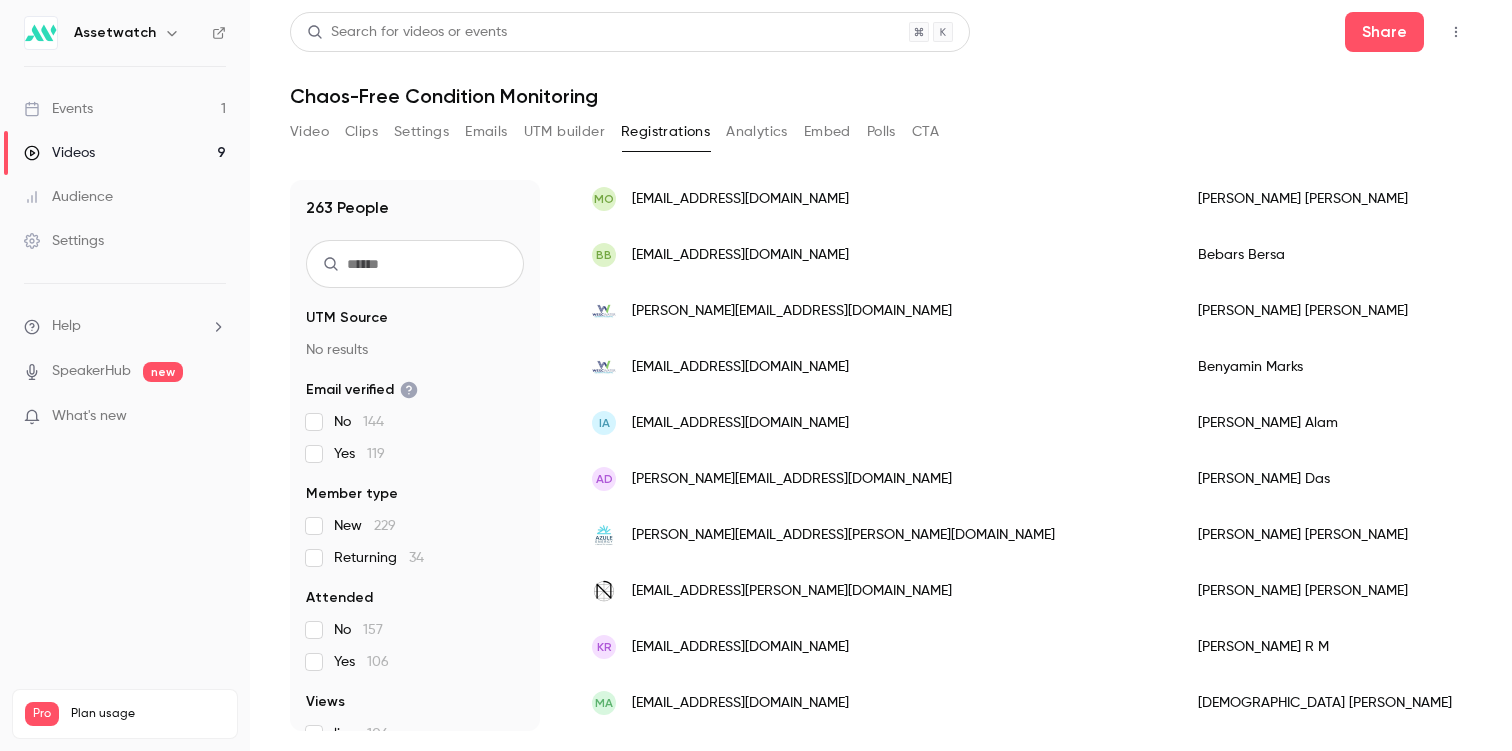 scroll, scrollTop: 2440, scrollLeft: 0, axis: vertical 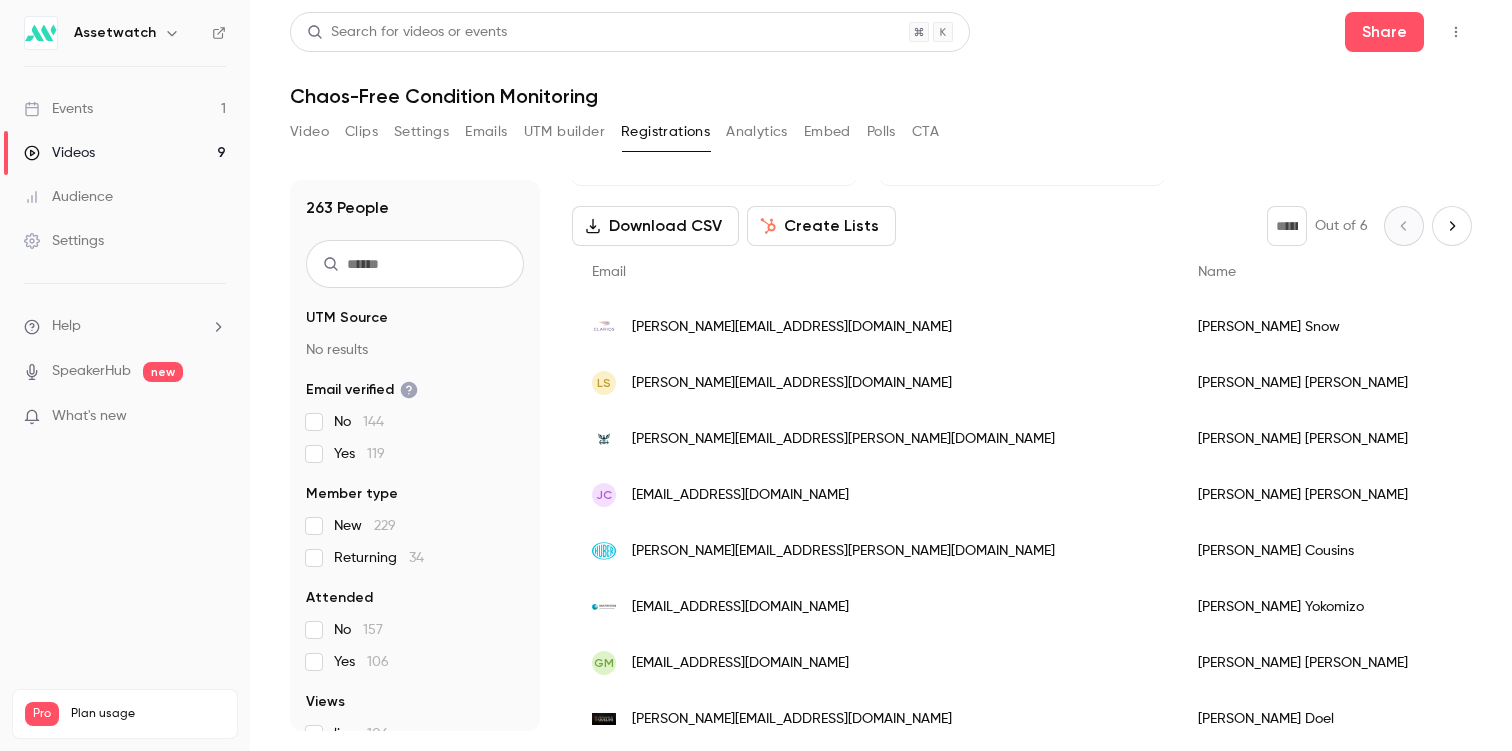 click on "Search for videos or events Share Chaos-Free Condition Monitoring Video Clips Settings Emails UTM builder Registrations Analytics Embed Polls CTA 263 People UTM Source No results Email verified No 144 Yes 119 Member type New 229 Returning 34 Attended No 157 Yes 106 Views live 106 replay 4 Referrer No results 263   Registered to webinar 106   40 % Watched webinar Download CSV Create Lists * Out of 6 Email Name Join date Member type Attended Views Company name Job title Phone number UTM source UTM medium UTM campaign UTM term UTM content Registrant link [PERSON_NAME][EMAIL_ADDRESS][DOMAIN_NAME] [PERSON_NAME] [DATE] New Yes replay, live LS [EMAIL_ADDRESS][DOMAIN_NAME] [PERSON_NAME] [DATE] New No - [PERSON_NAME][EMAIL_ADDRESS][PERSON_NAME][DOMAIN_NAME] [PERSON_NAME] [DATE] New Yes live [PERSON_NAME] [PERSON_NAME][EMAIL_ADDRESS][DOMAIN_NAME] [PERSON_NAME] [DATE] New Yes live [PERSON_NAME][EMAIL_ADDRESS][PERSON_NAME][DOMAIN_NAME] [PERSON_NAME] [DATE] New Yes live [EMAIL_ADDRESS][DOMAIN_NAME] [PERSON_NAME] [DATE] Returning Yes live GM [EMAIL_ADDRESS][DOMAIN_NAME] [PERSON_NAME] [DATE]" at bounding box center (881, 375) 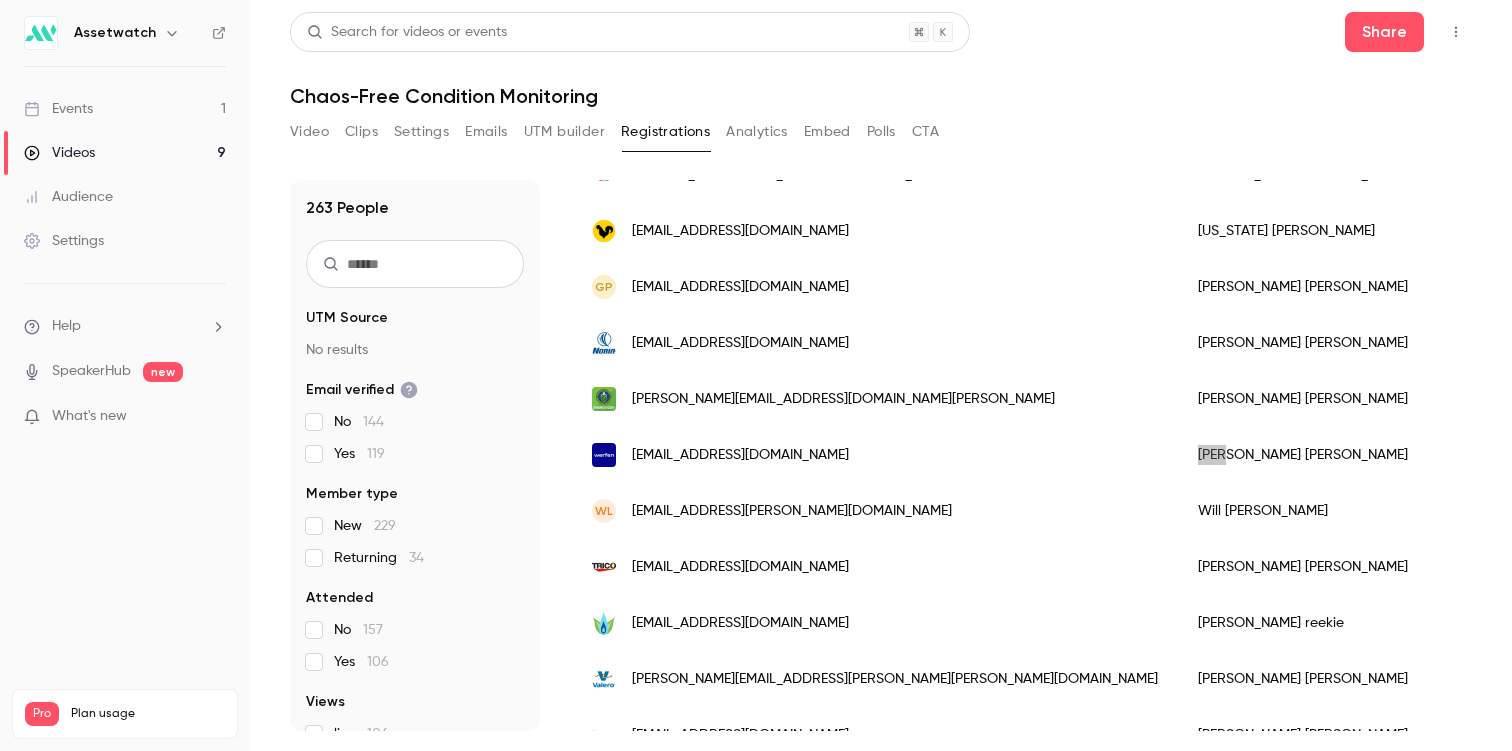 scroll, scrollTop: 795, scrollLeft: 0, axis: vertical 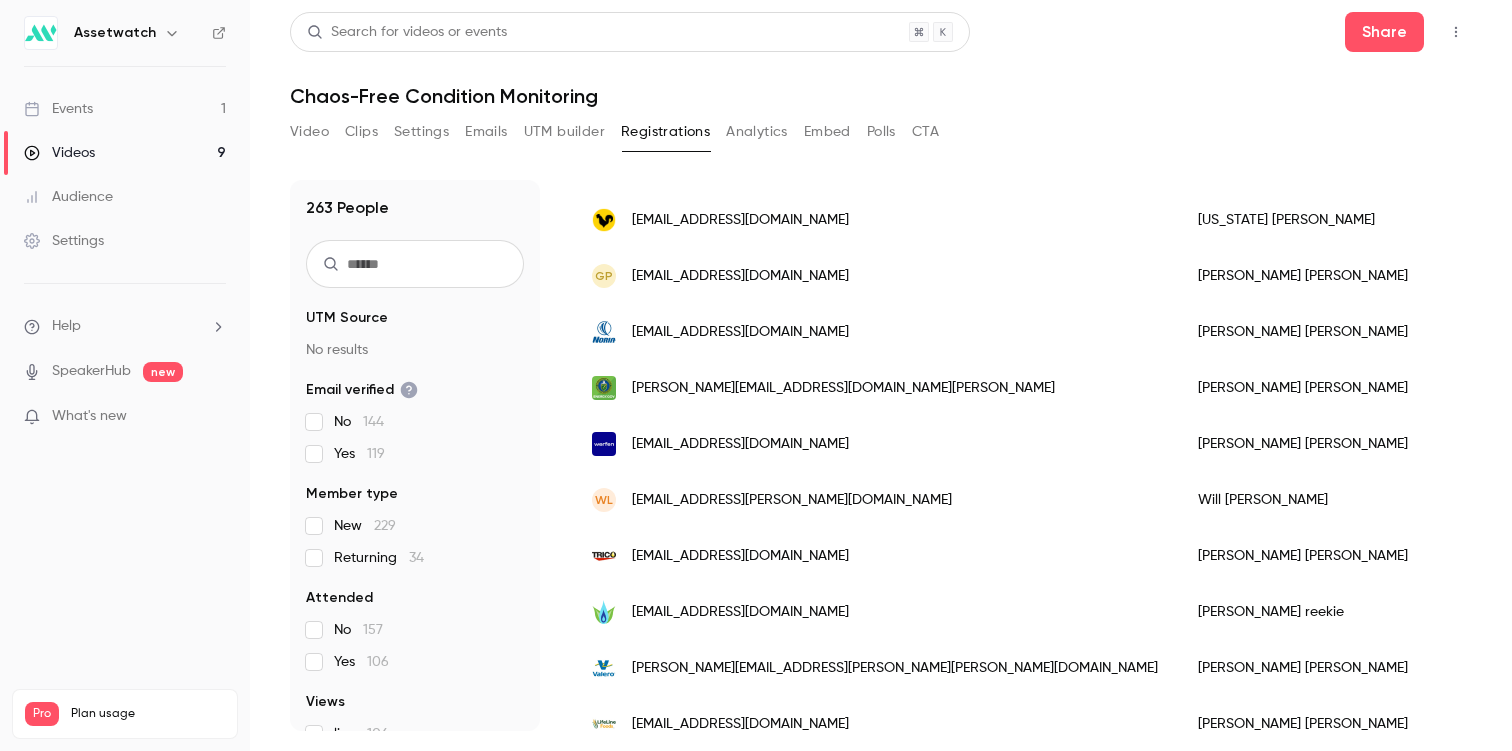click on "Settings" at bounding box center (64, 241) 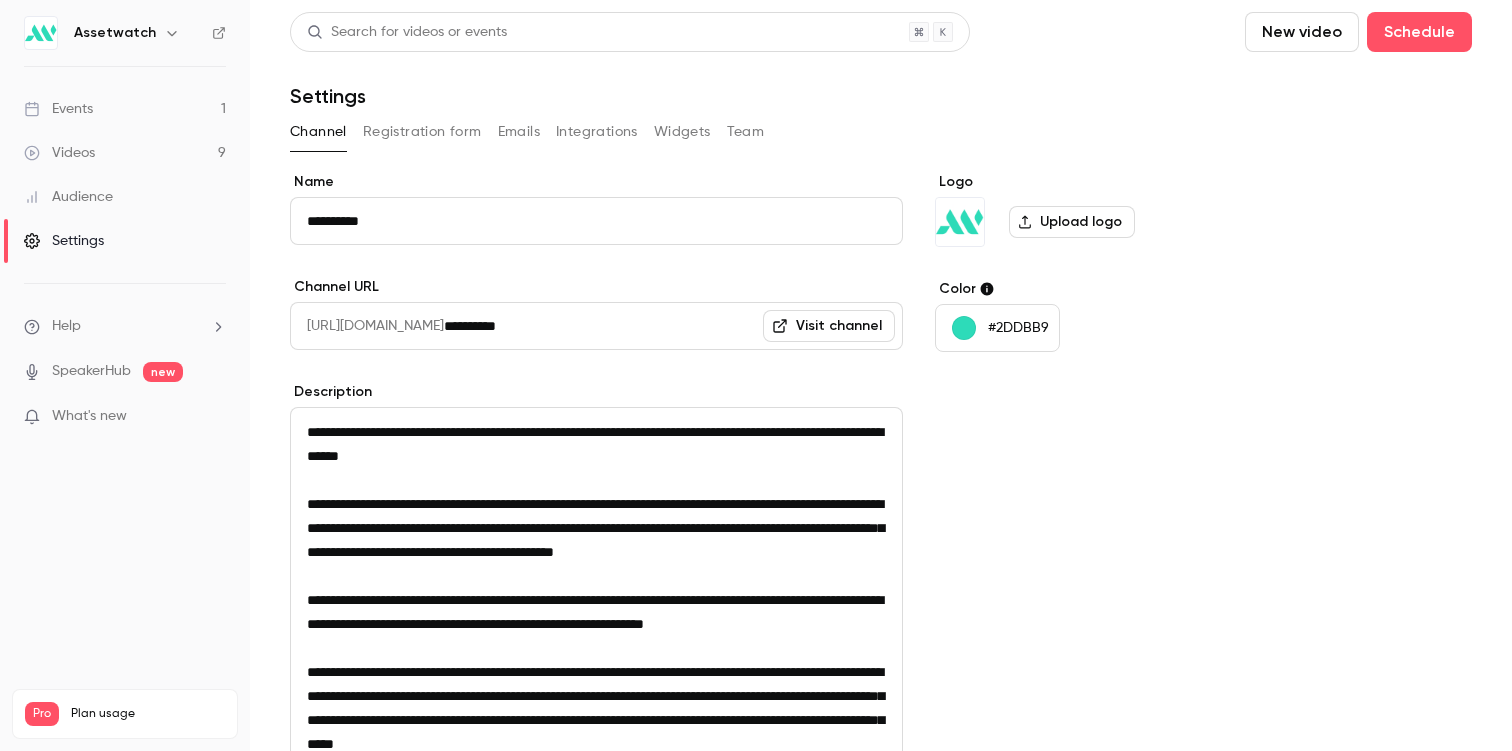 click on "Audience" at bounding box center (68, 197) 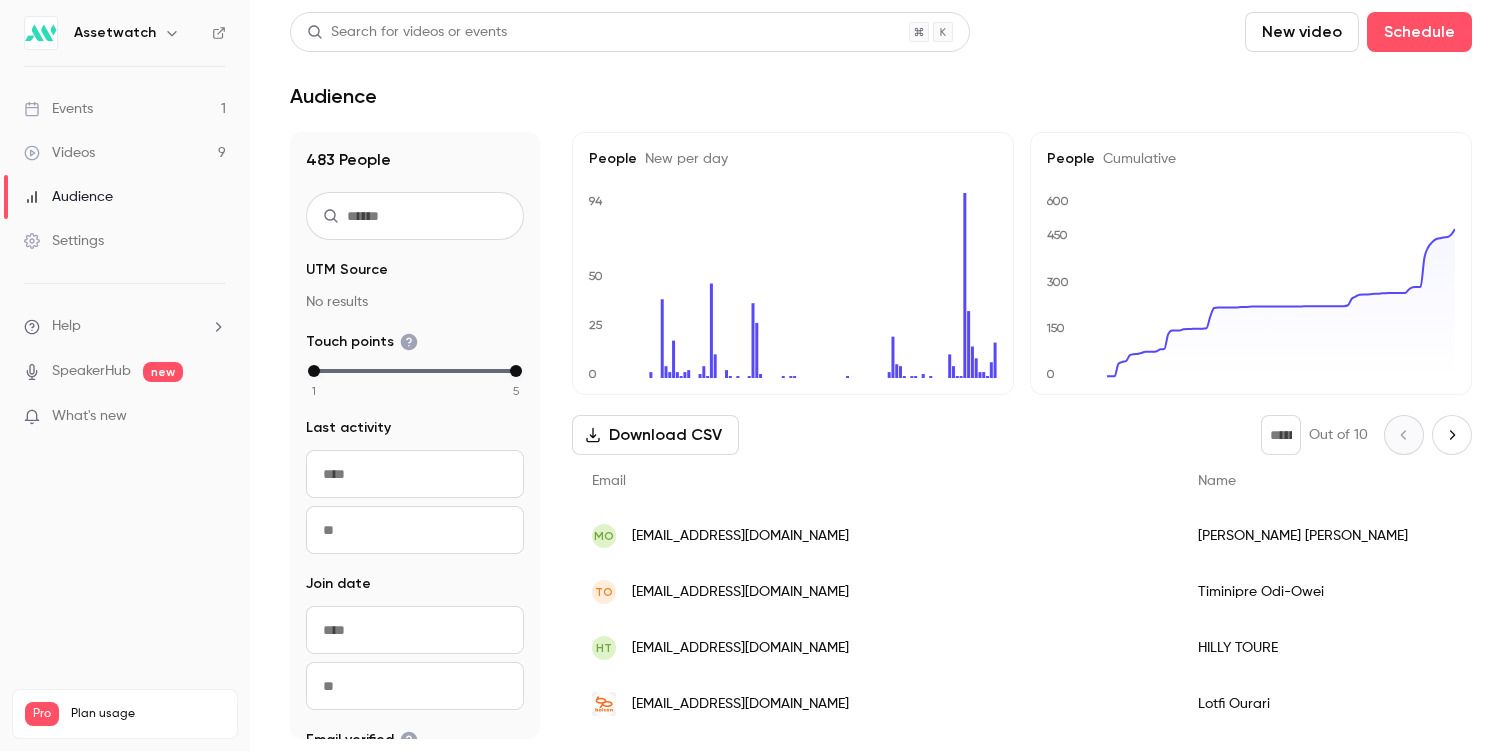 click on "Videos 9" at bounding box center [125, 153] 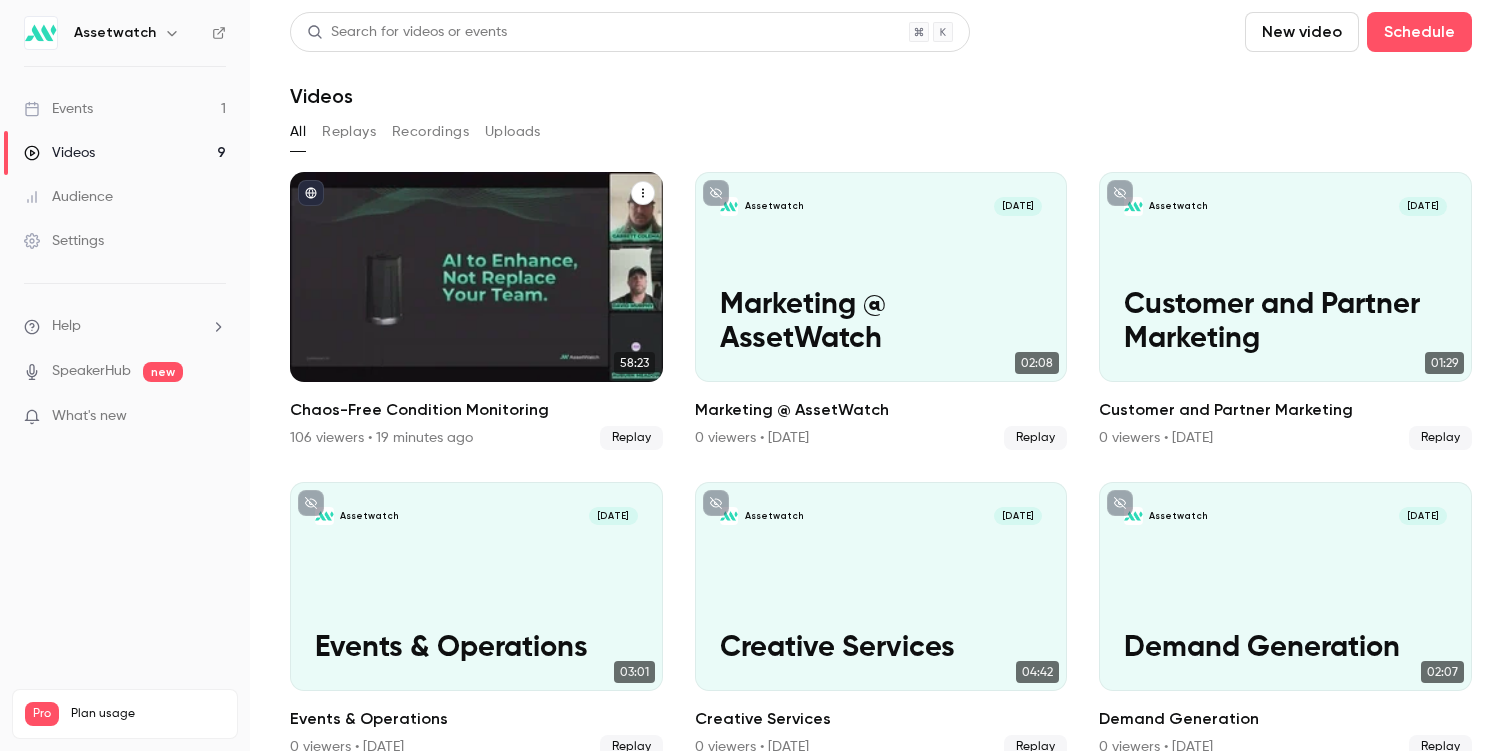 click 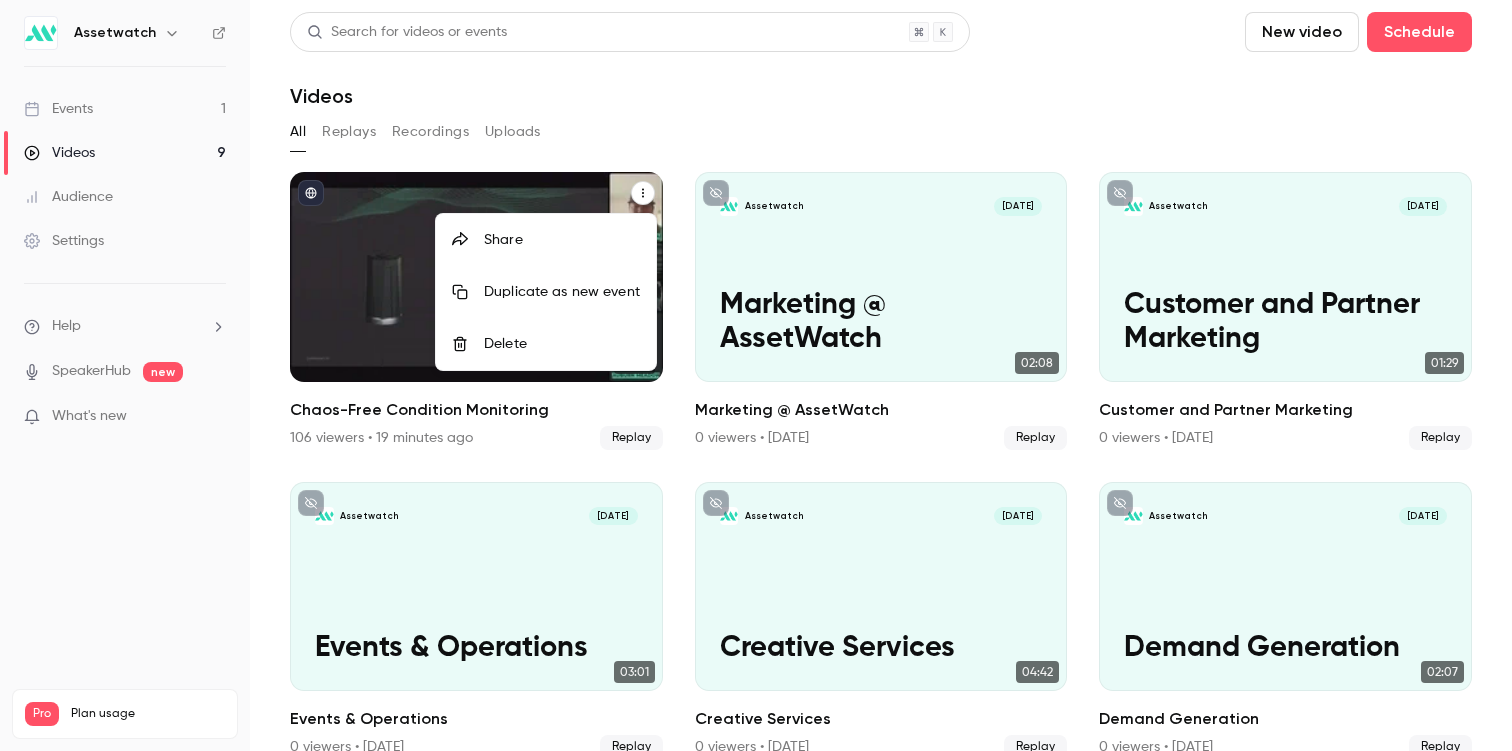 click at bounding box center [756, 375] 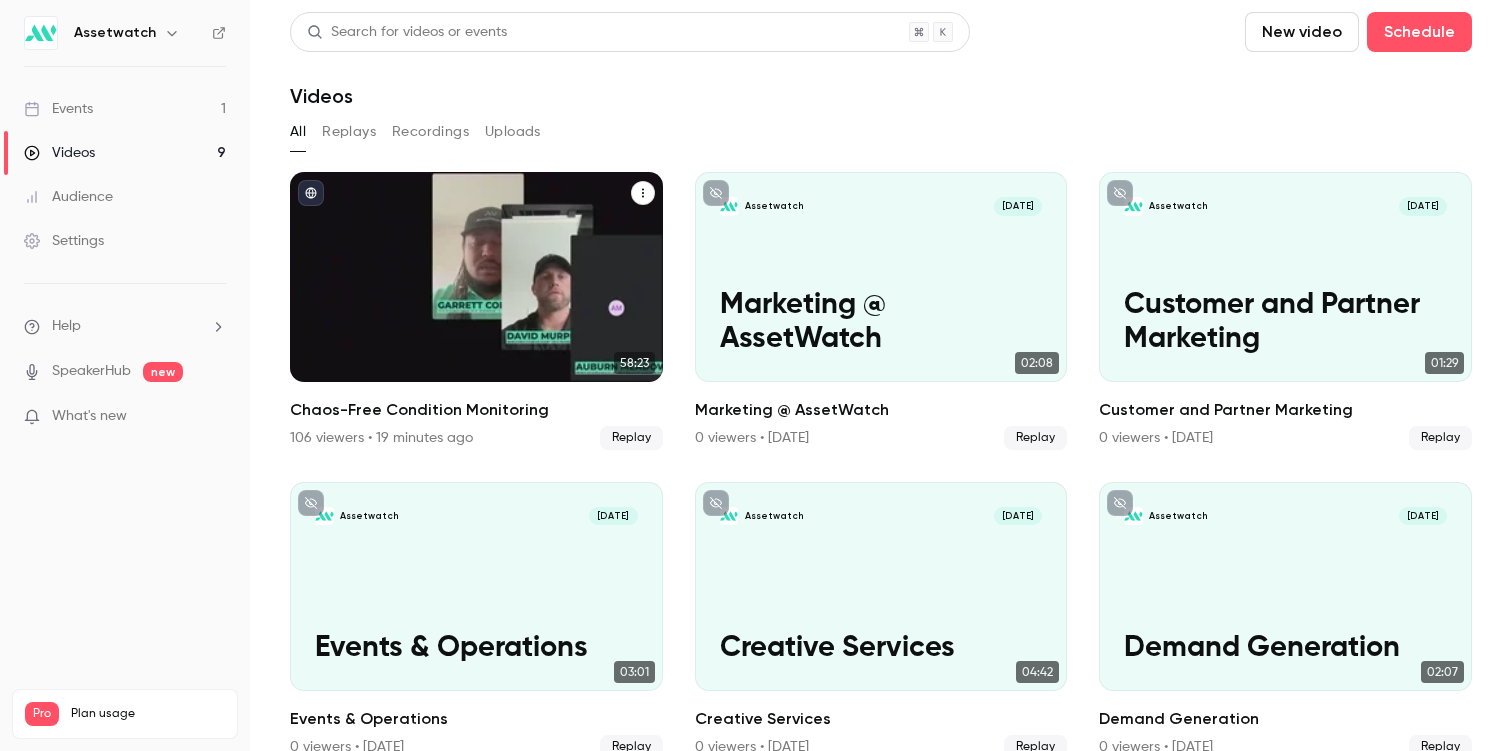 click on "Chaos-Free Condition Monitoring" at bounding box center [476, 410] 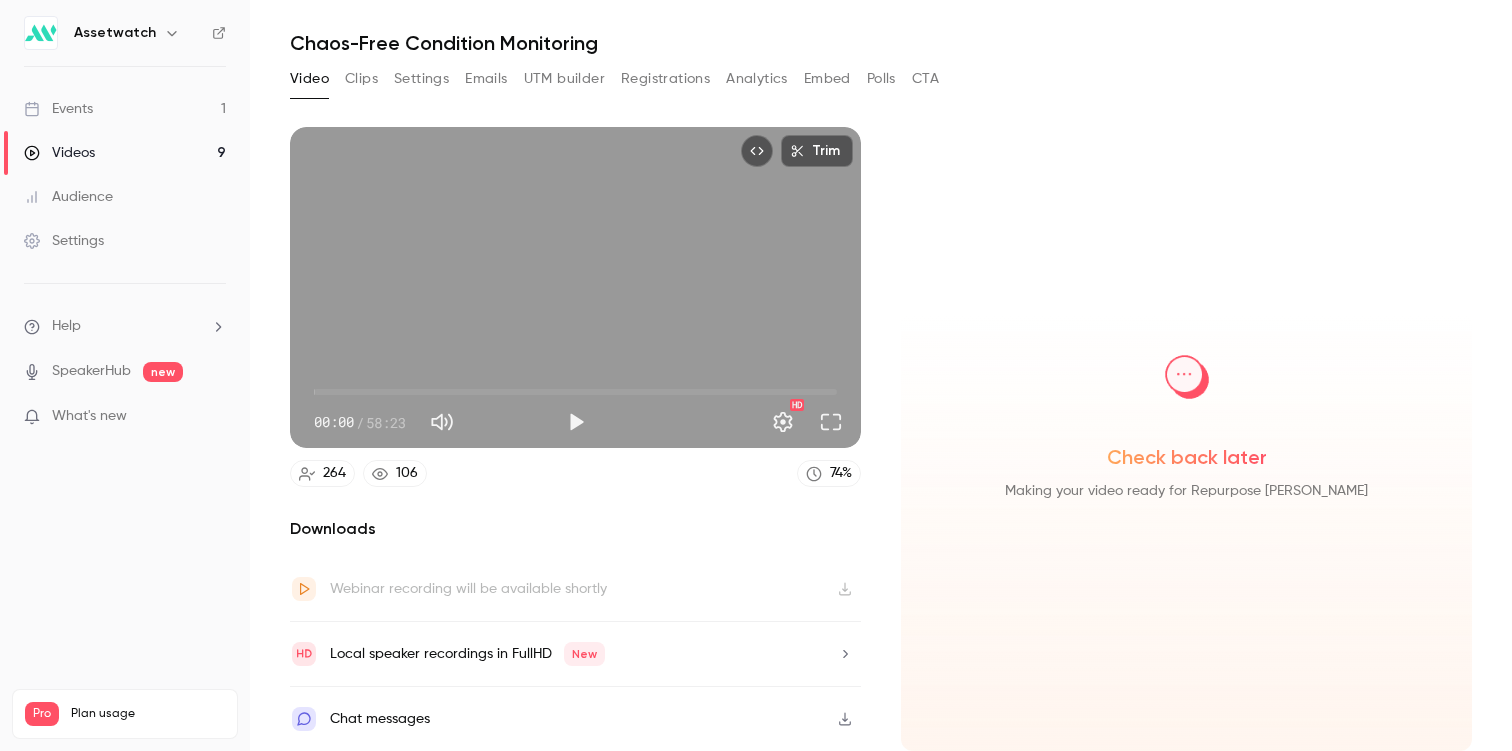 scroll, scrollTop: 53, scrollLeft: 0, axis: vertical 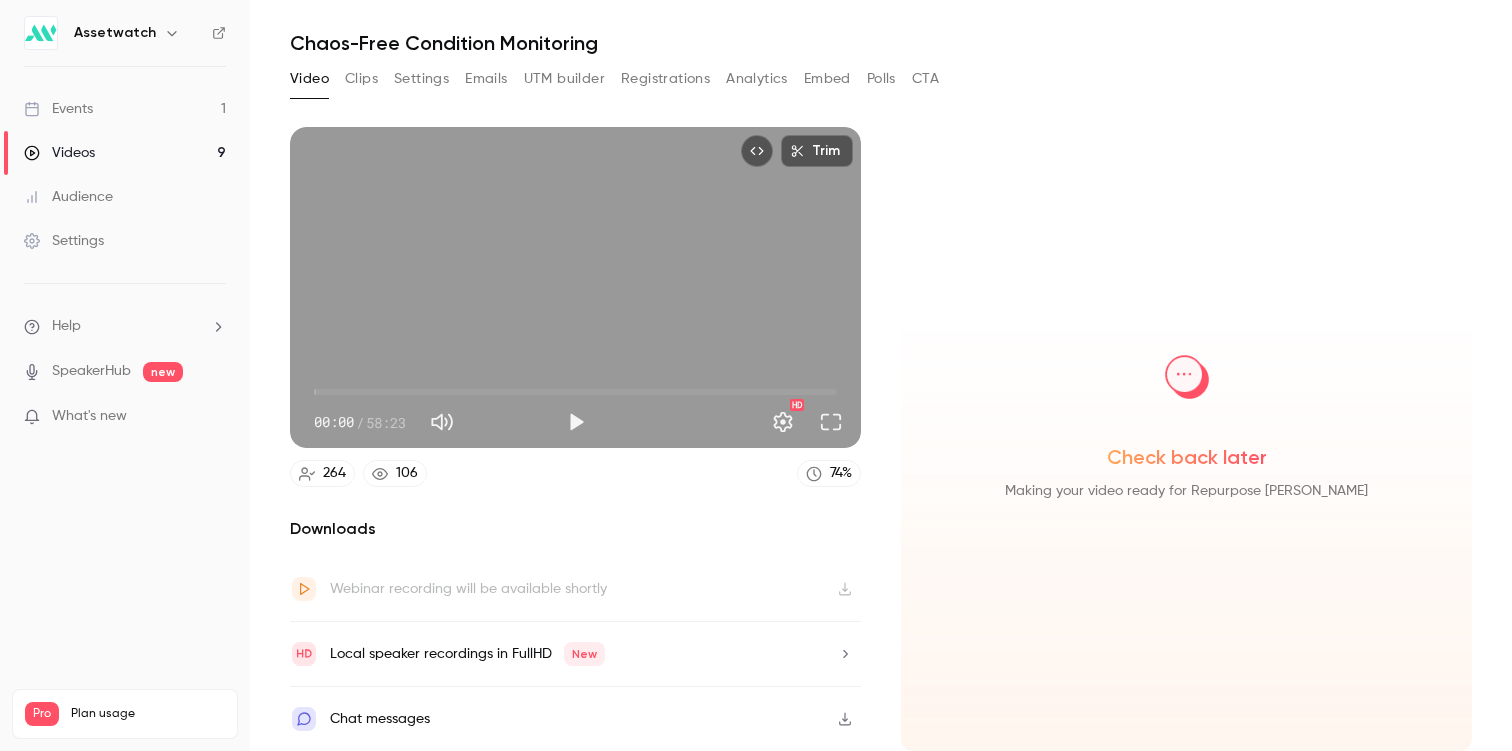 click on "Chat messages" at bounding box center (575, 719) 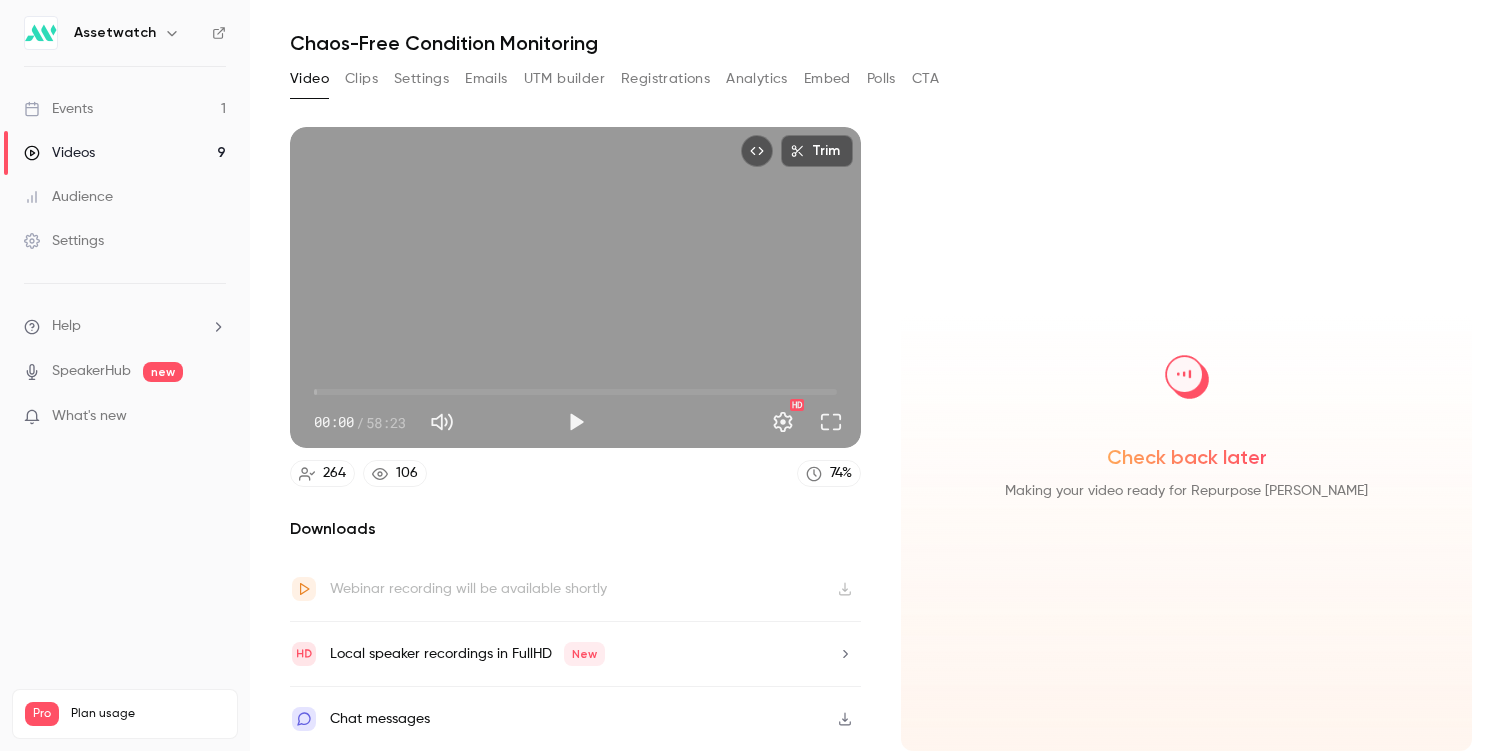 click 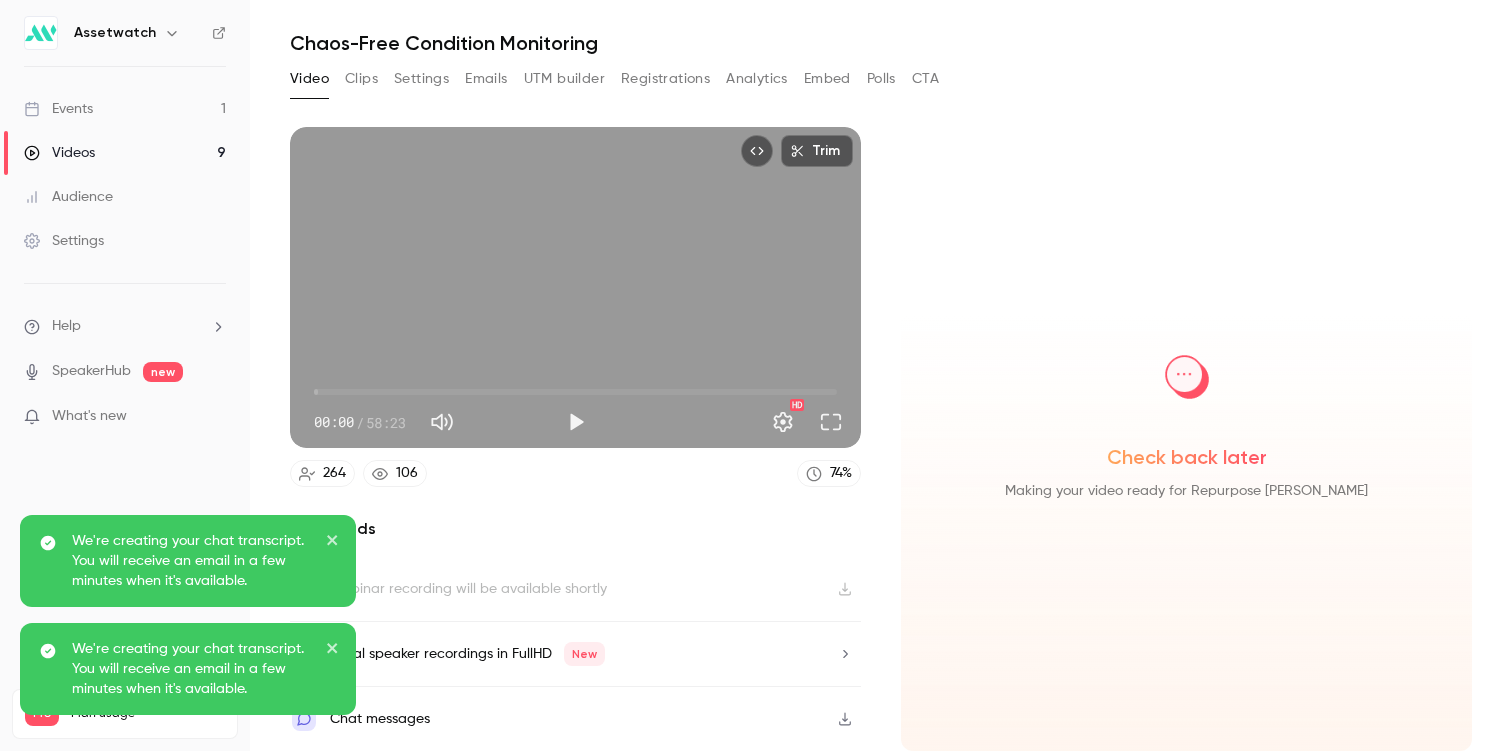 click on "We're creating your chat transcript. You will receive an email in a few minutes when it's available." at bounding box center (192, 561) 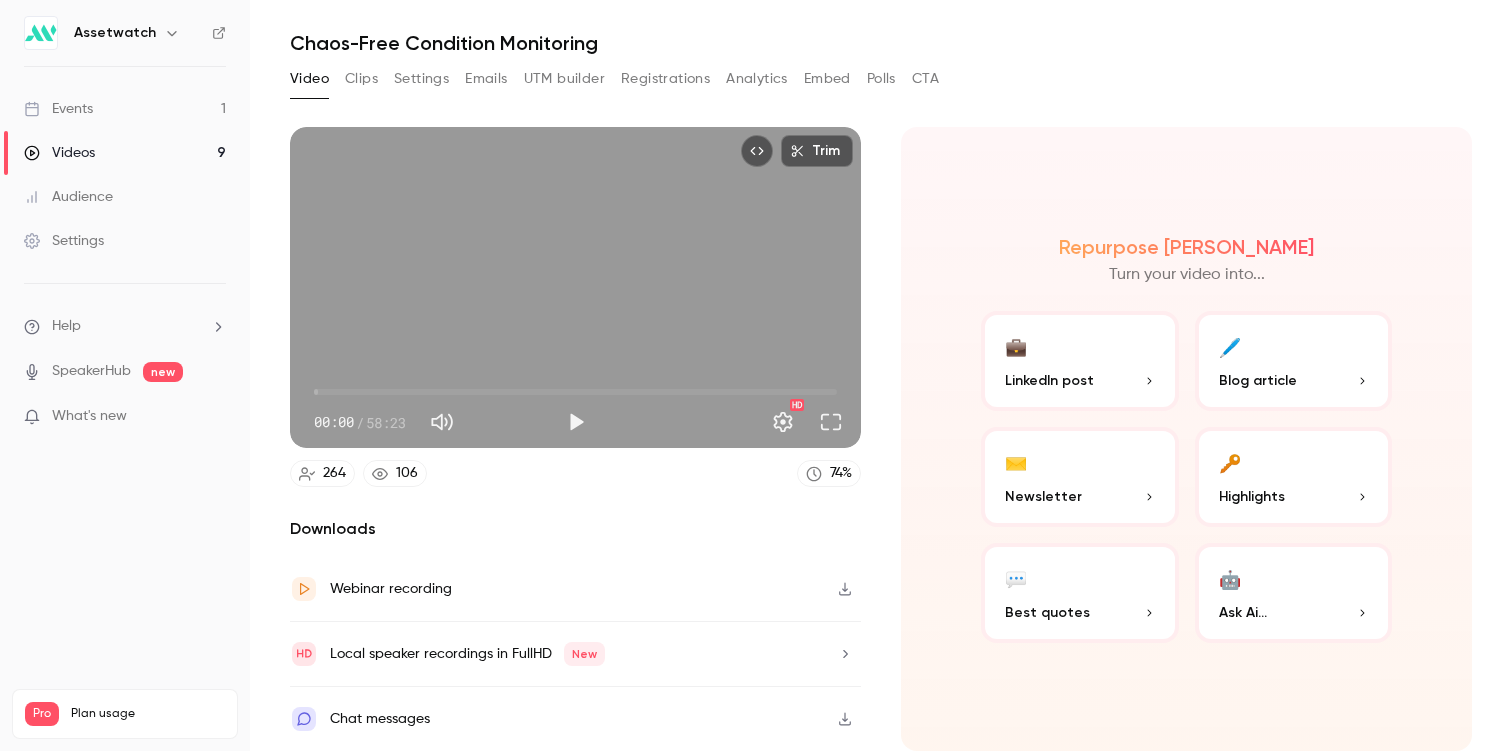 scroll, scrollTop: 0, scrollLeft: 0, axis: both 